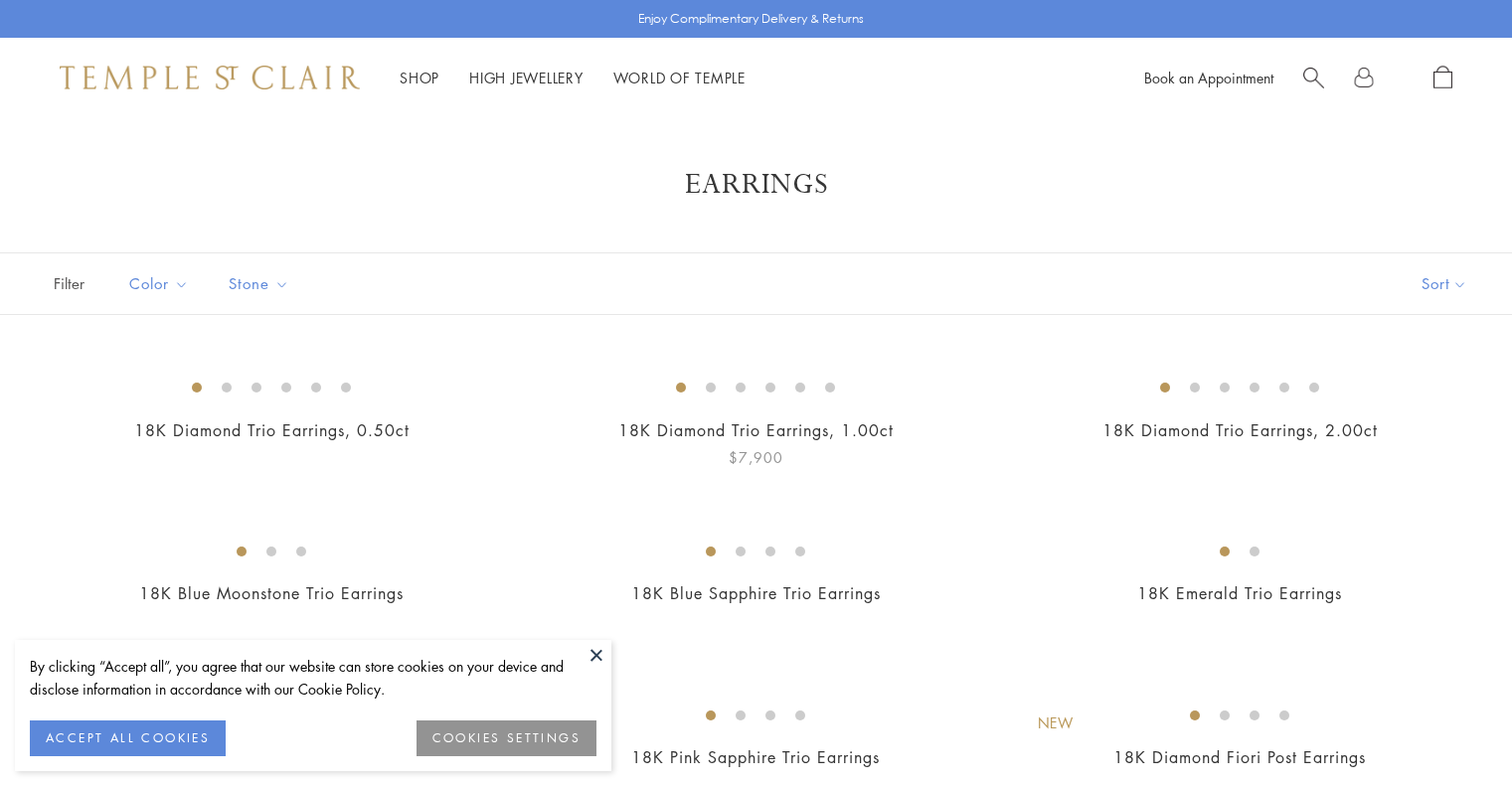 scroll, scrollTop: 298, scrollLeft: 0, axis: vertical 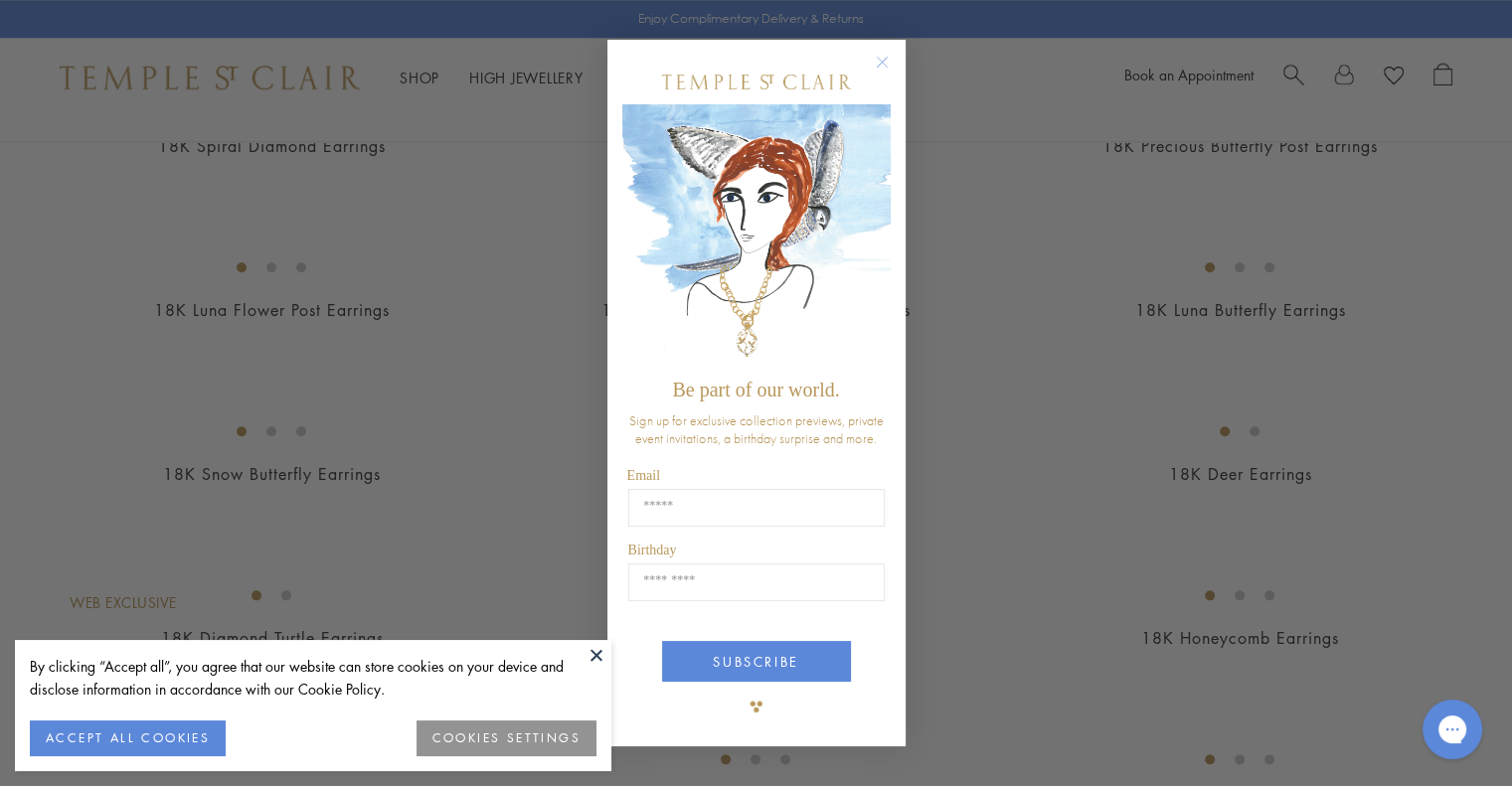 click 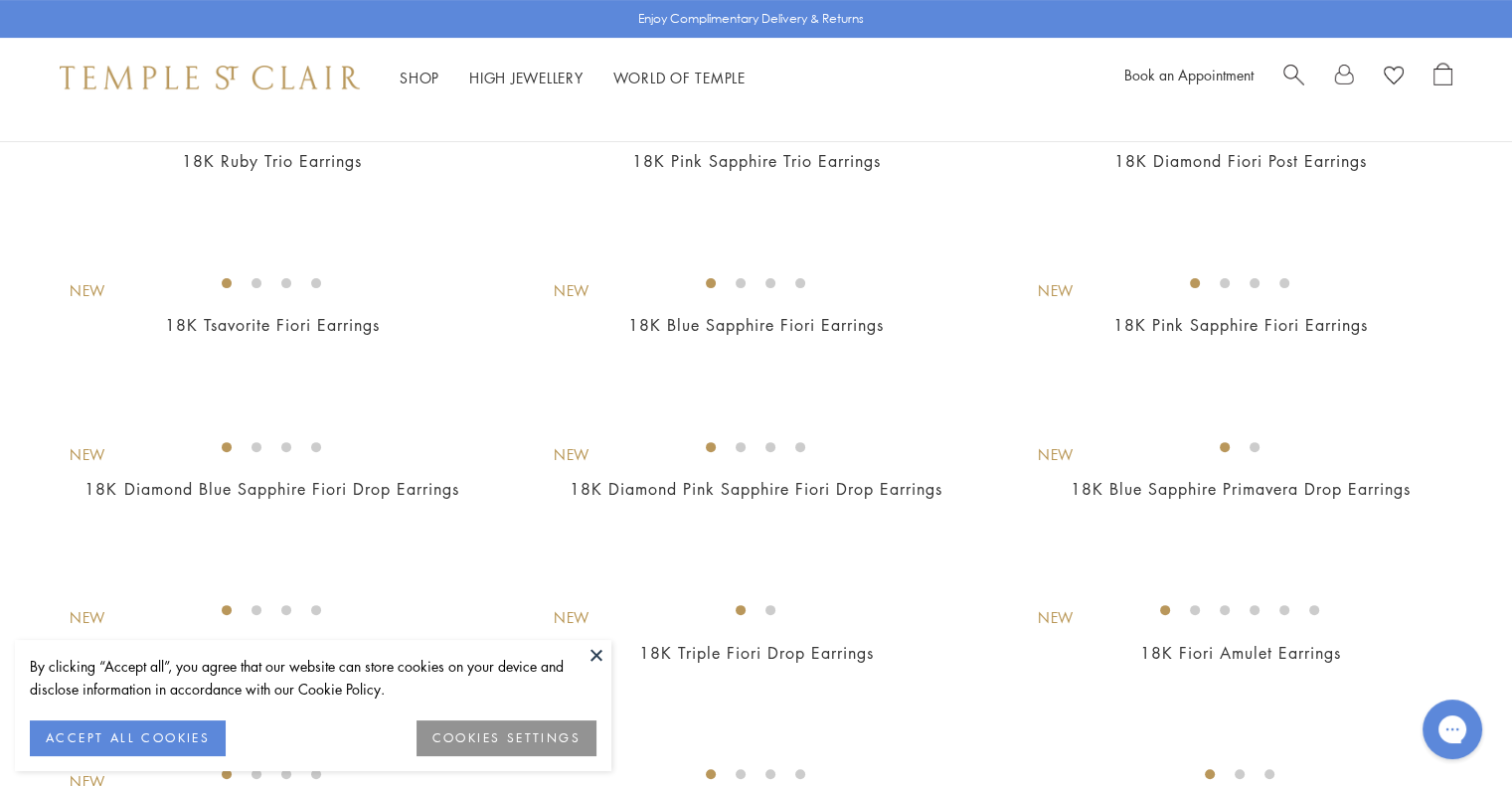scroll, scrollTop: 397, scrollLeft: 0, axis: vertical 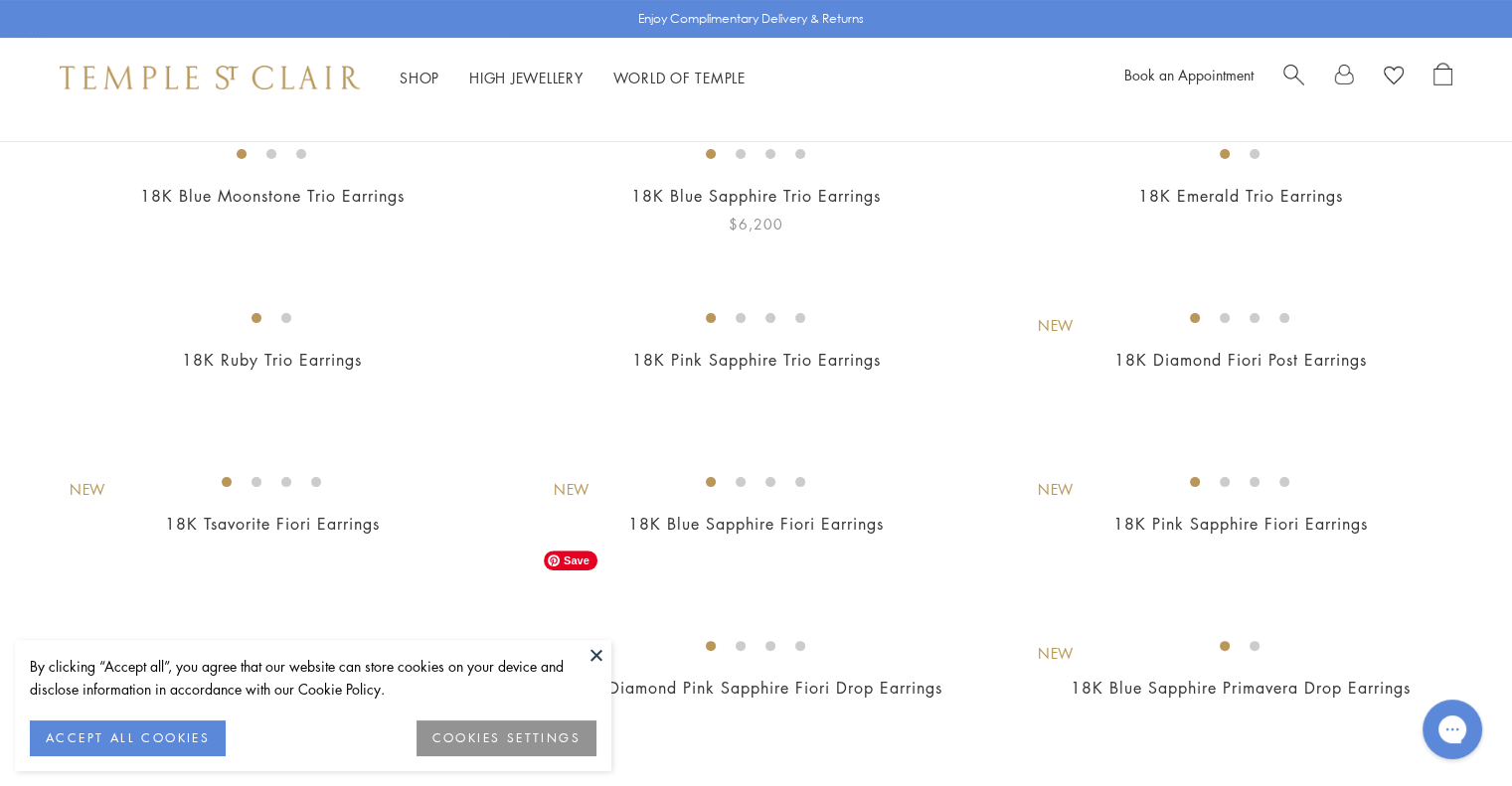 drag, startPoint x: 623, startPoint y: 663, endPoint x: 604, endPoint y: 657, distance: 19.924859 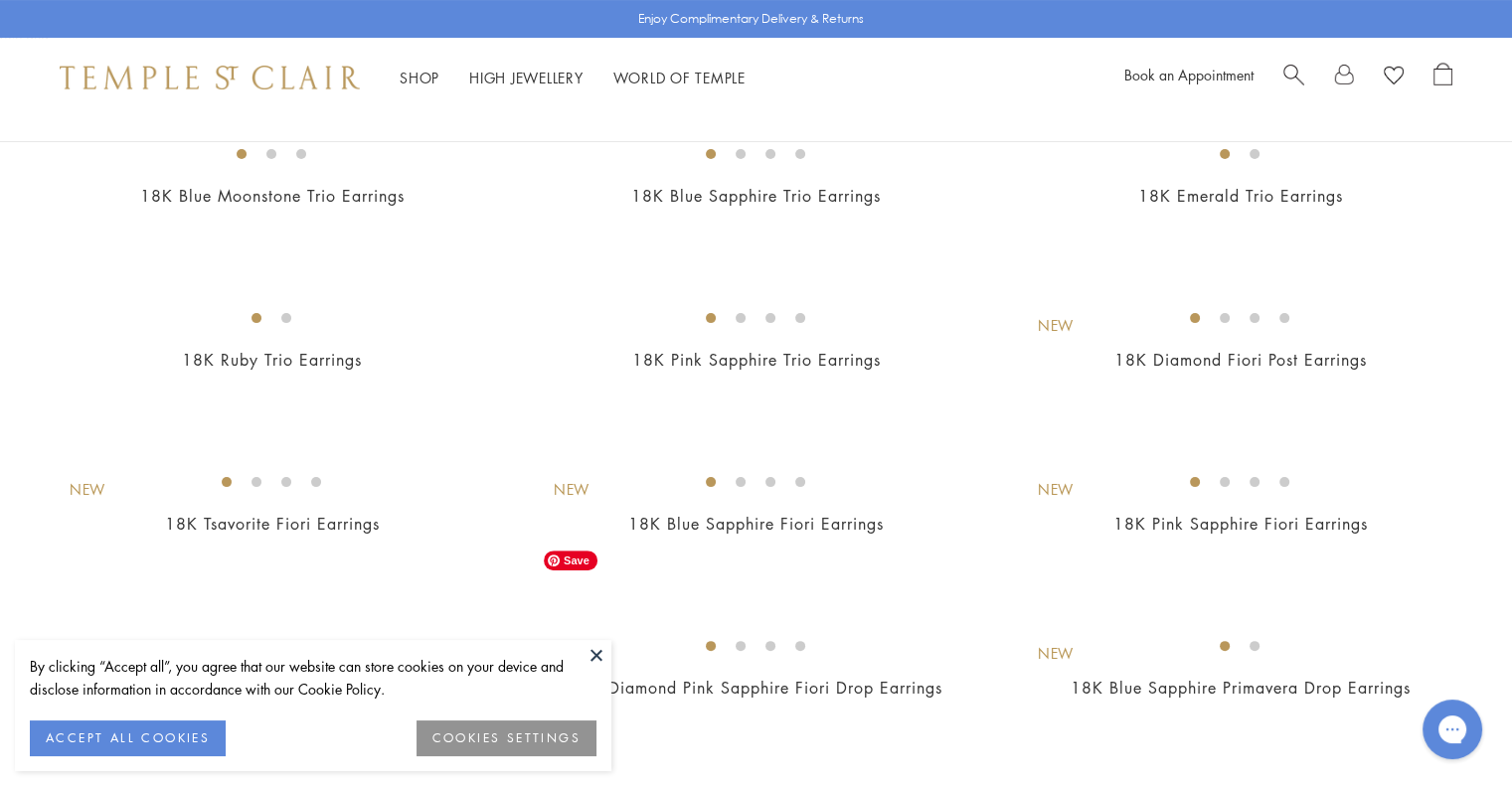 click at bounding box center [0, 0] 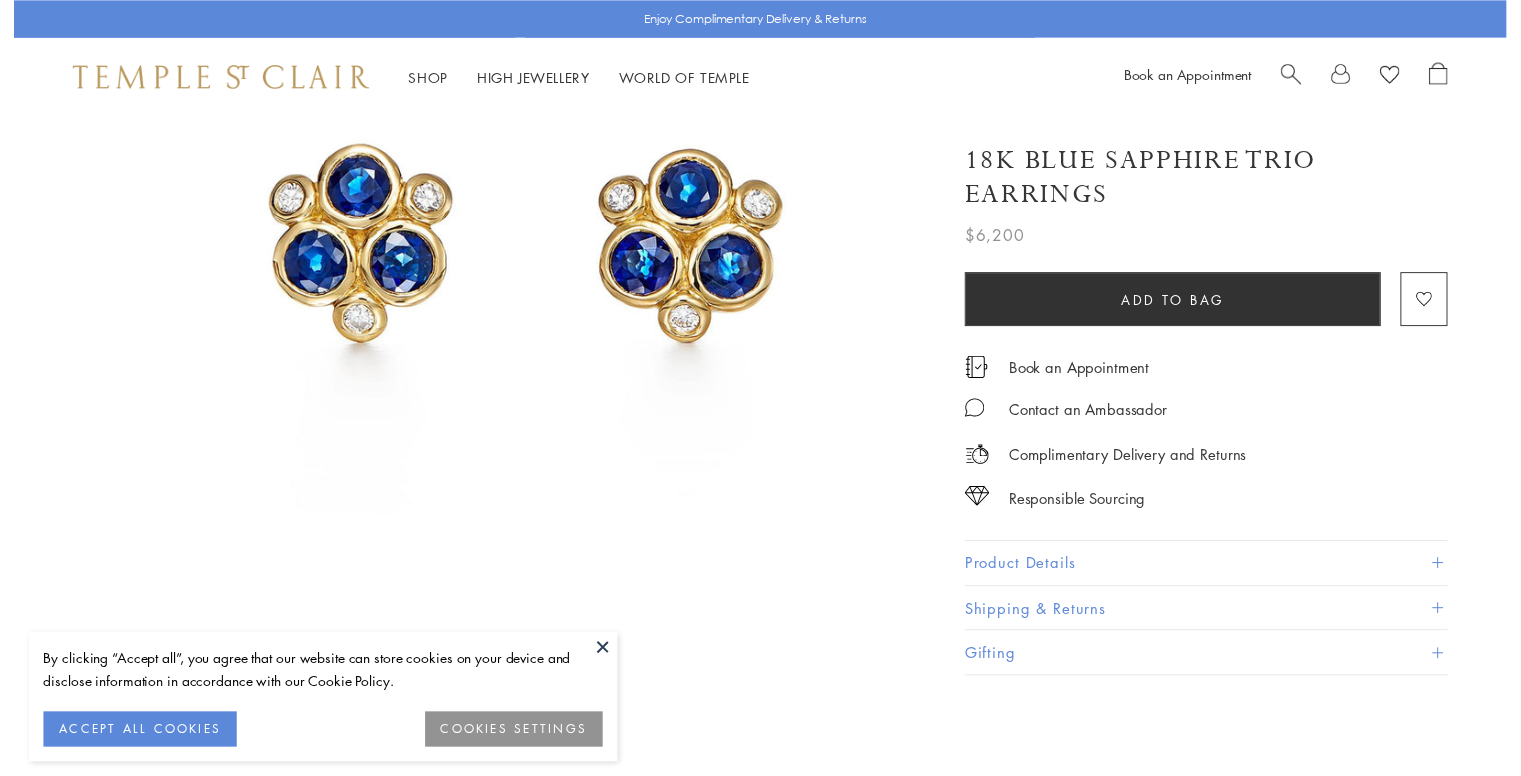 scroll, scrollTop: 300, scrollLeft: 0, axis: vertical 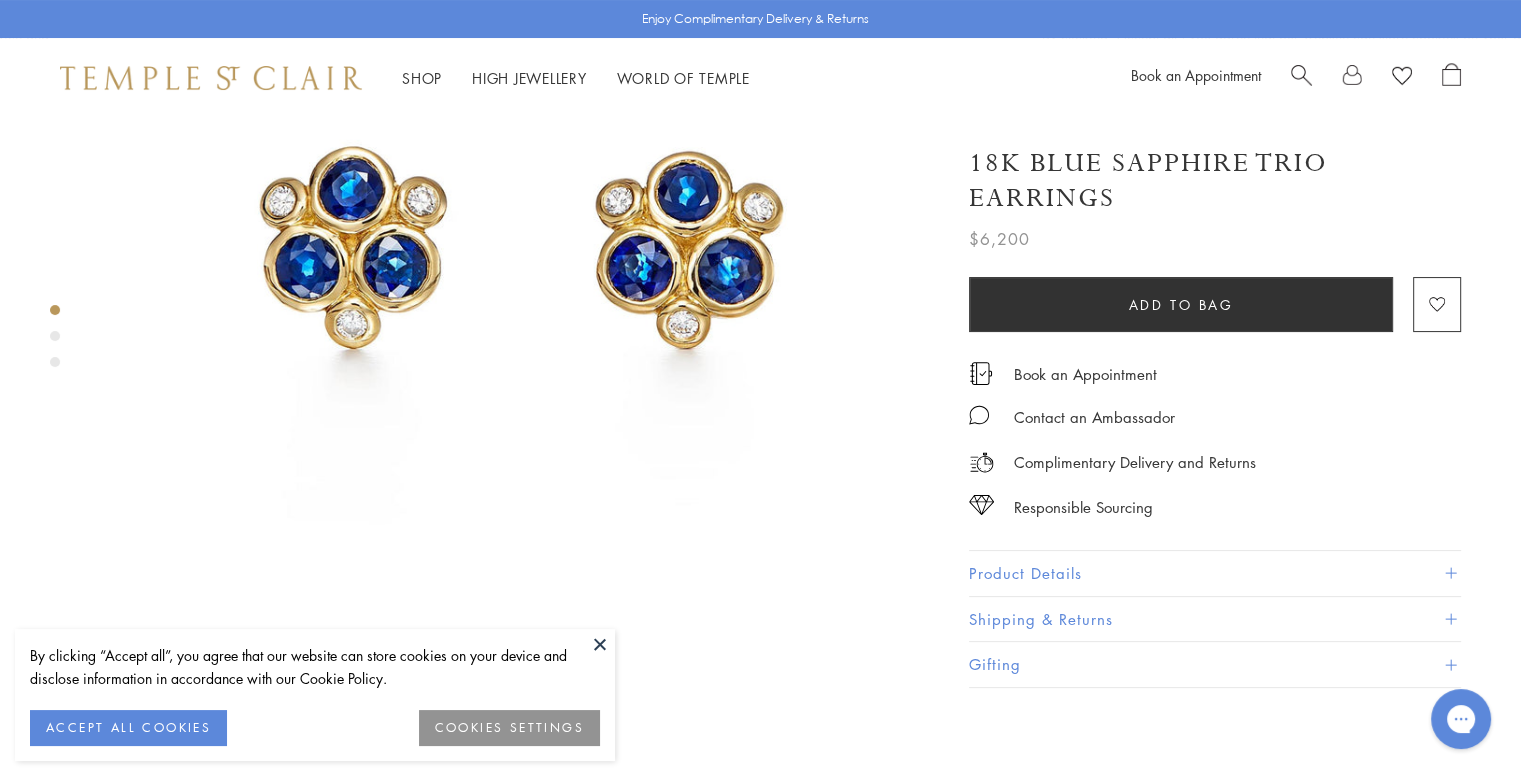 click at bounding box center [600, 644] 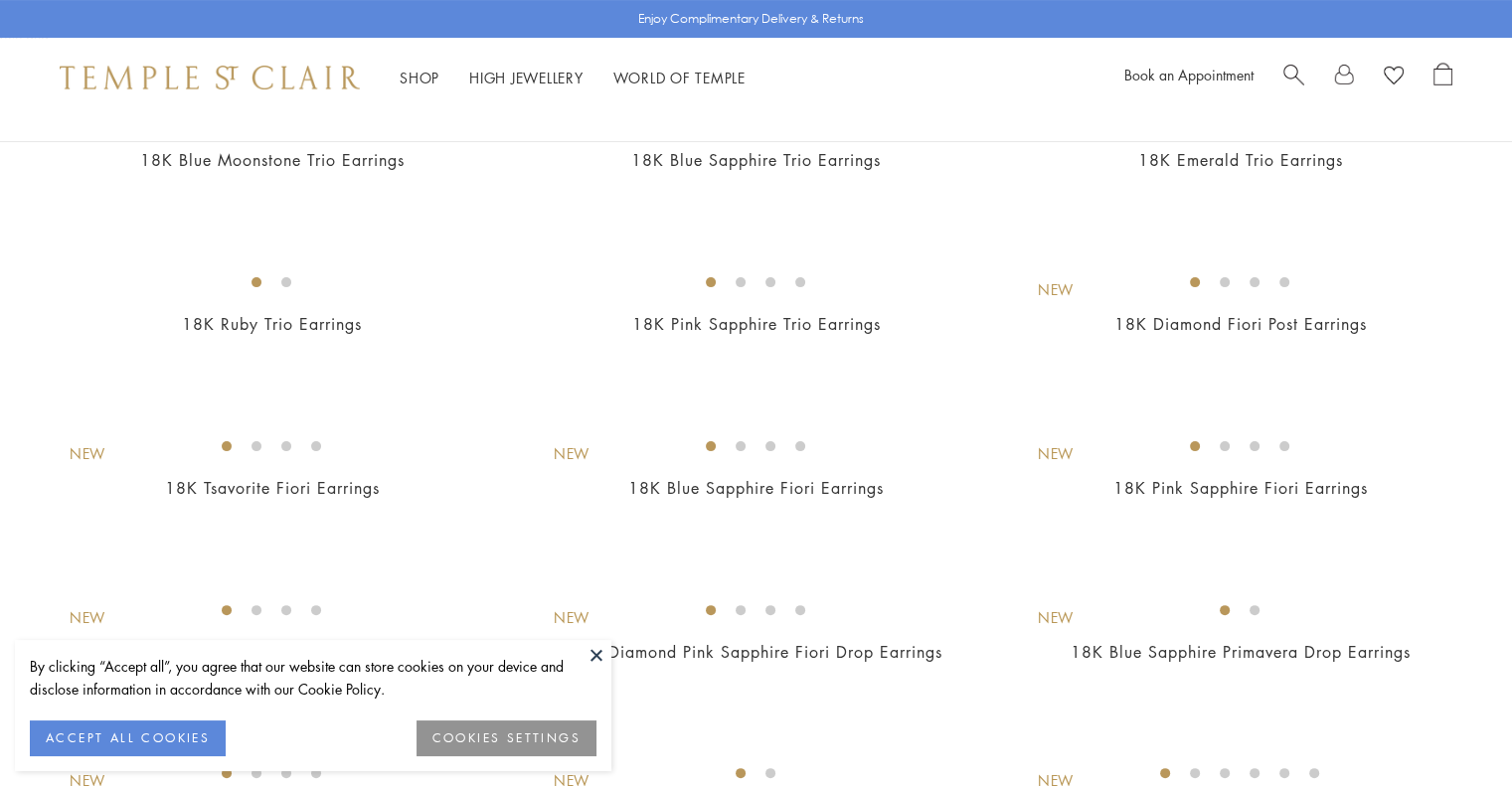 scroll, scrollTop: 696, scrollLeft: 0, axis: vertical 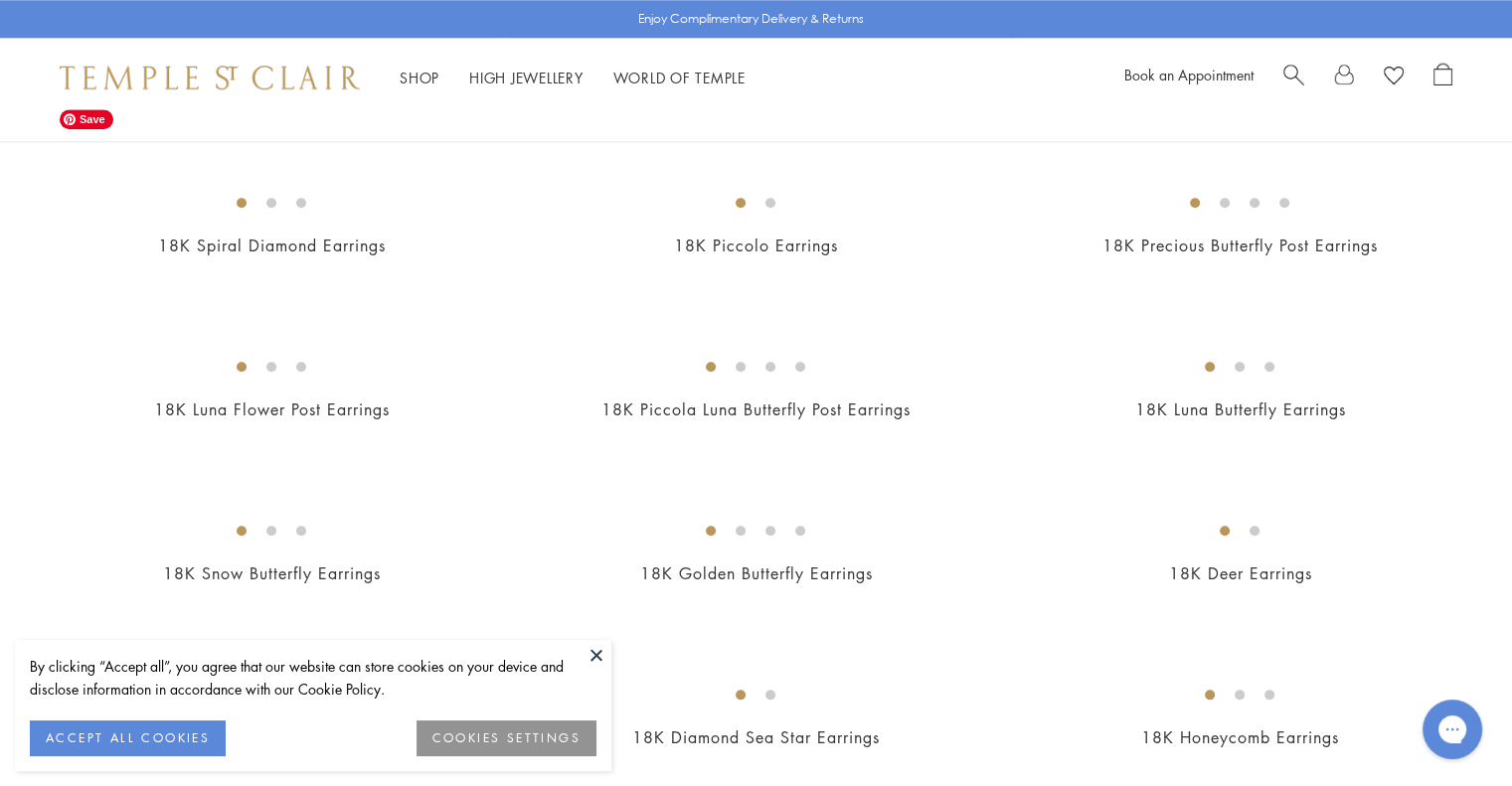 click at bounding box center [0, 0] 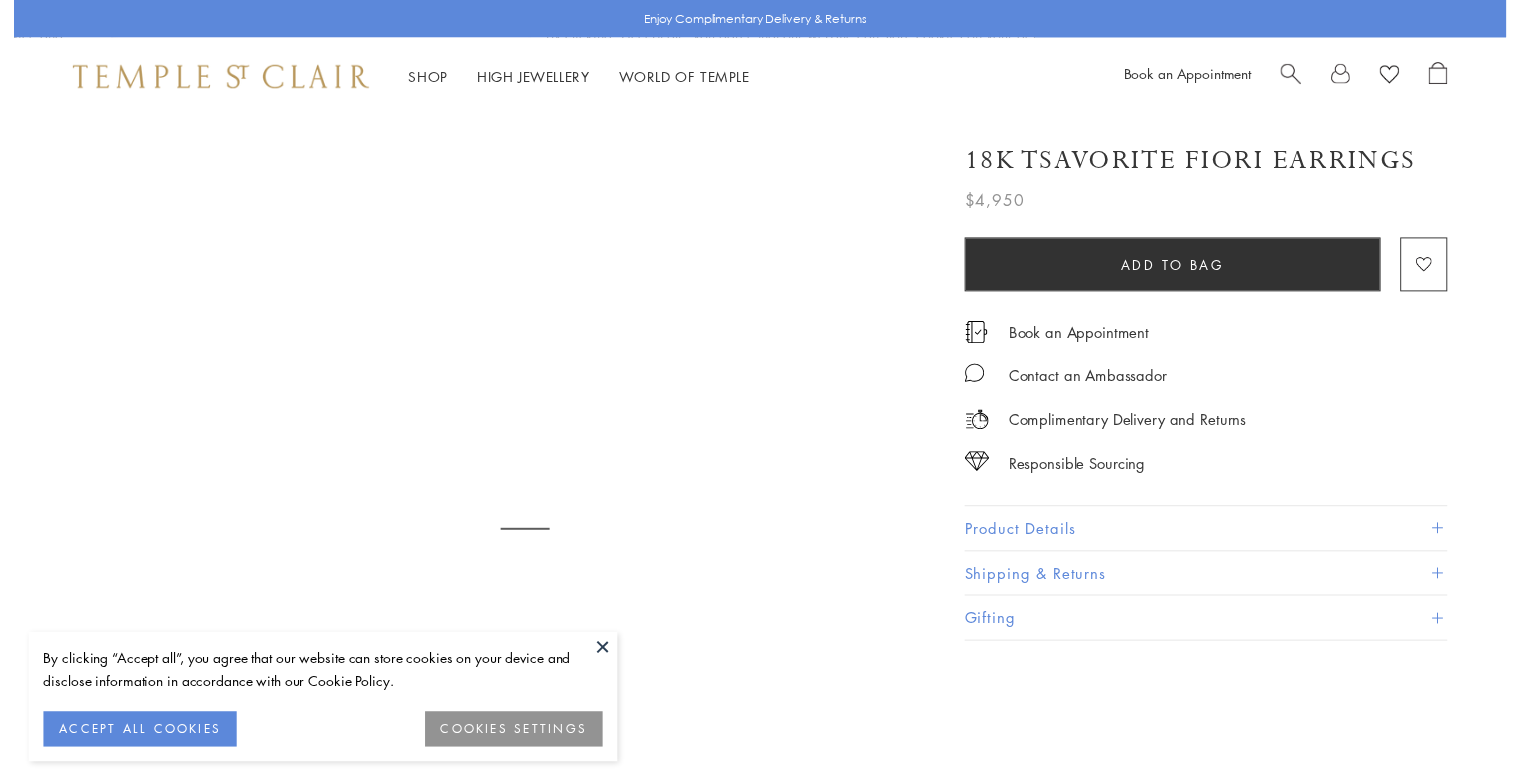 scroll, scrollTop: 0, scrollLeft: 0, axis: both 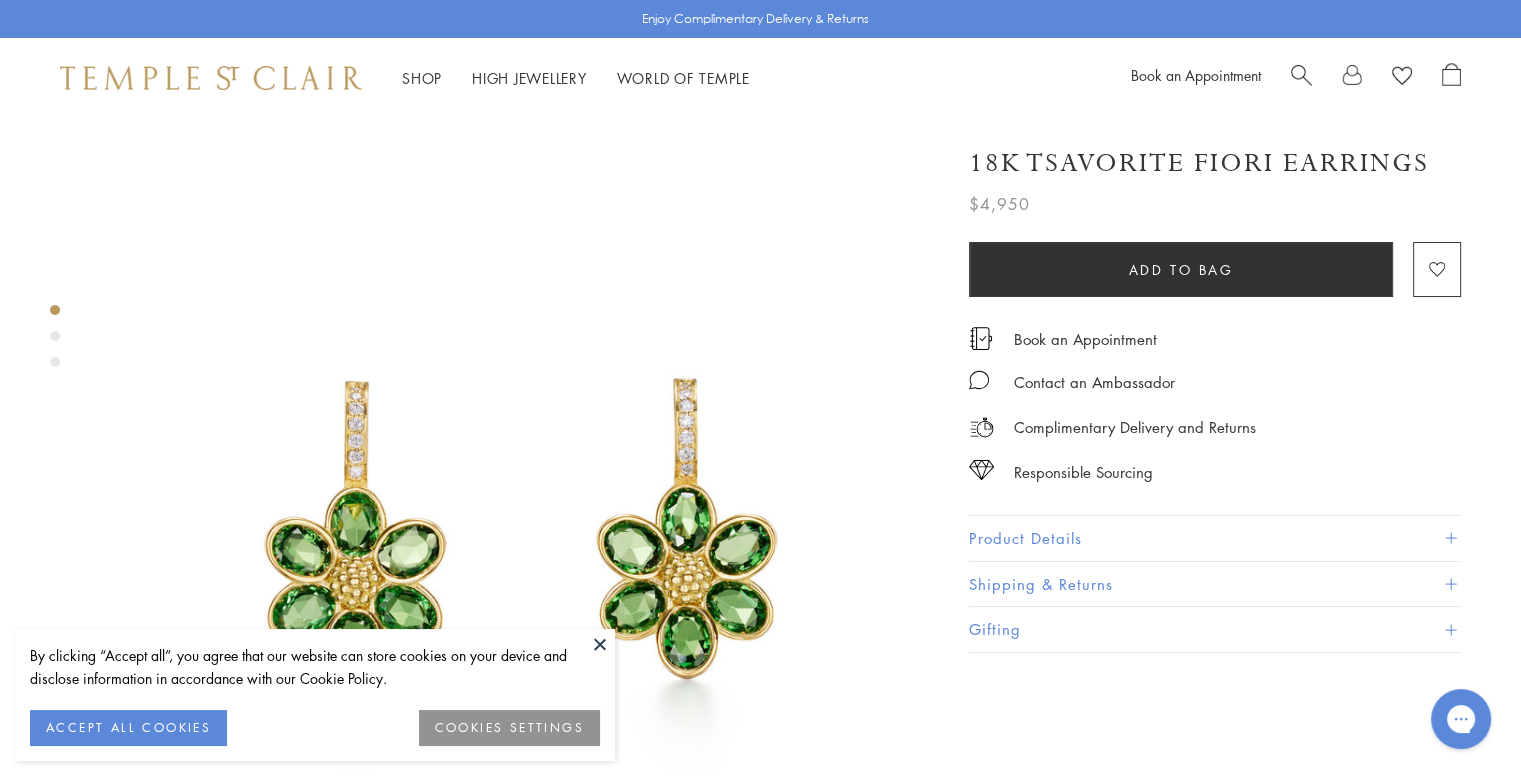 click at bounding box center (600, 644) 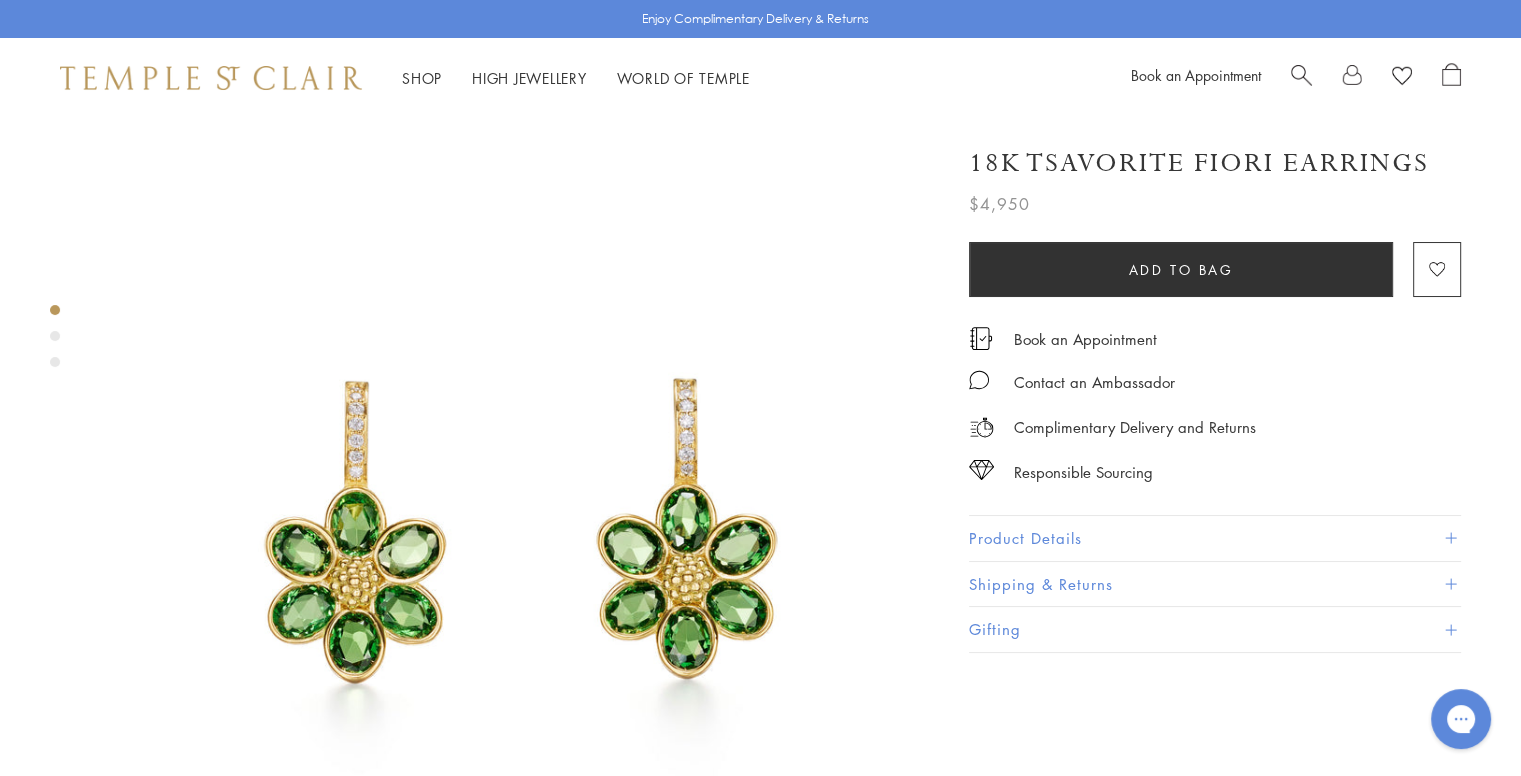 click at bounding box center [55, 336] 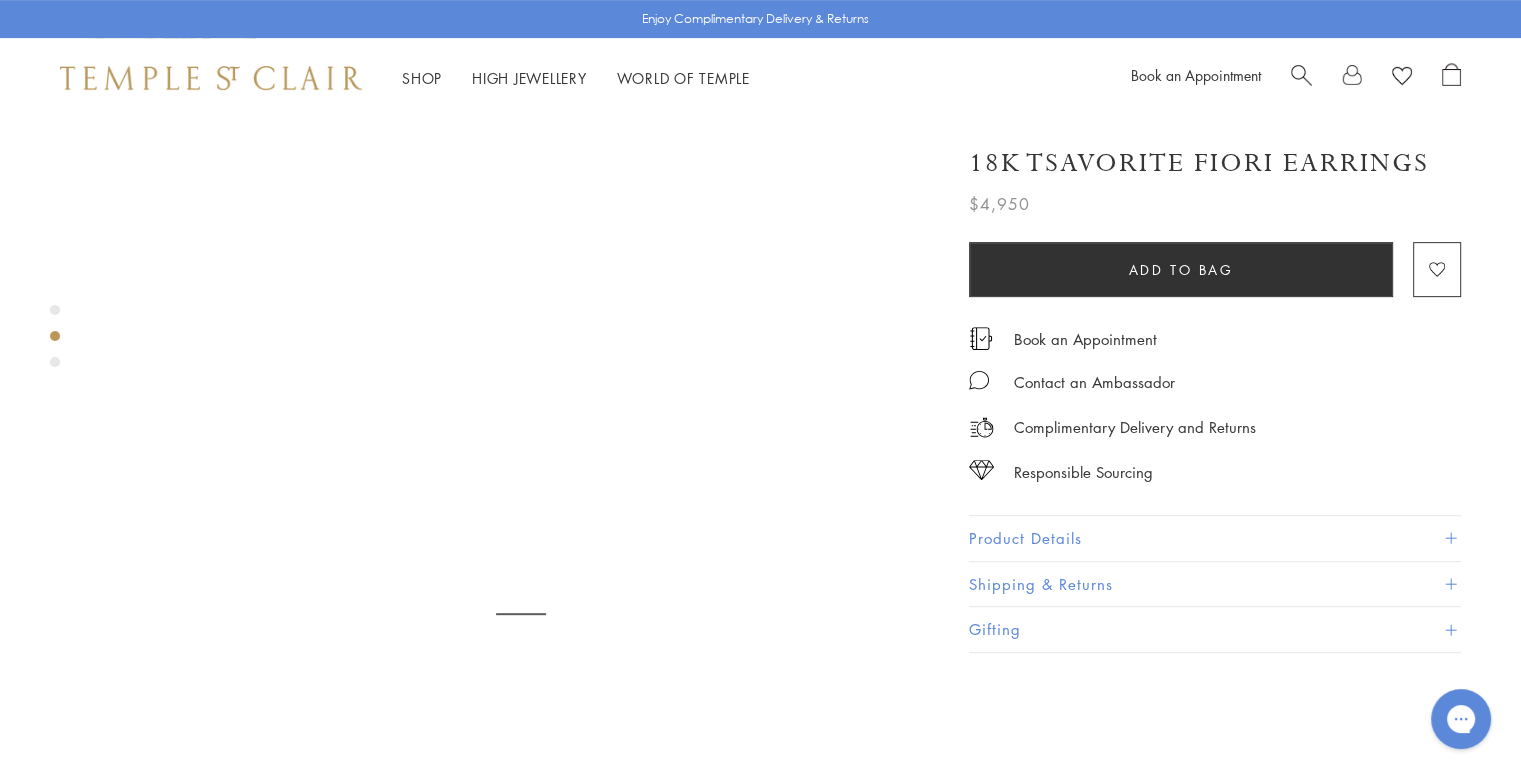 scroll, scrollTop: 879, scrollLeft: 0, axis: vertical 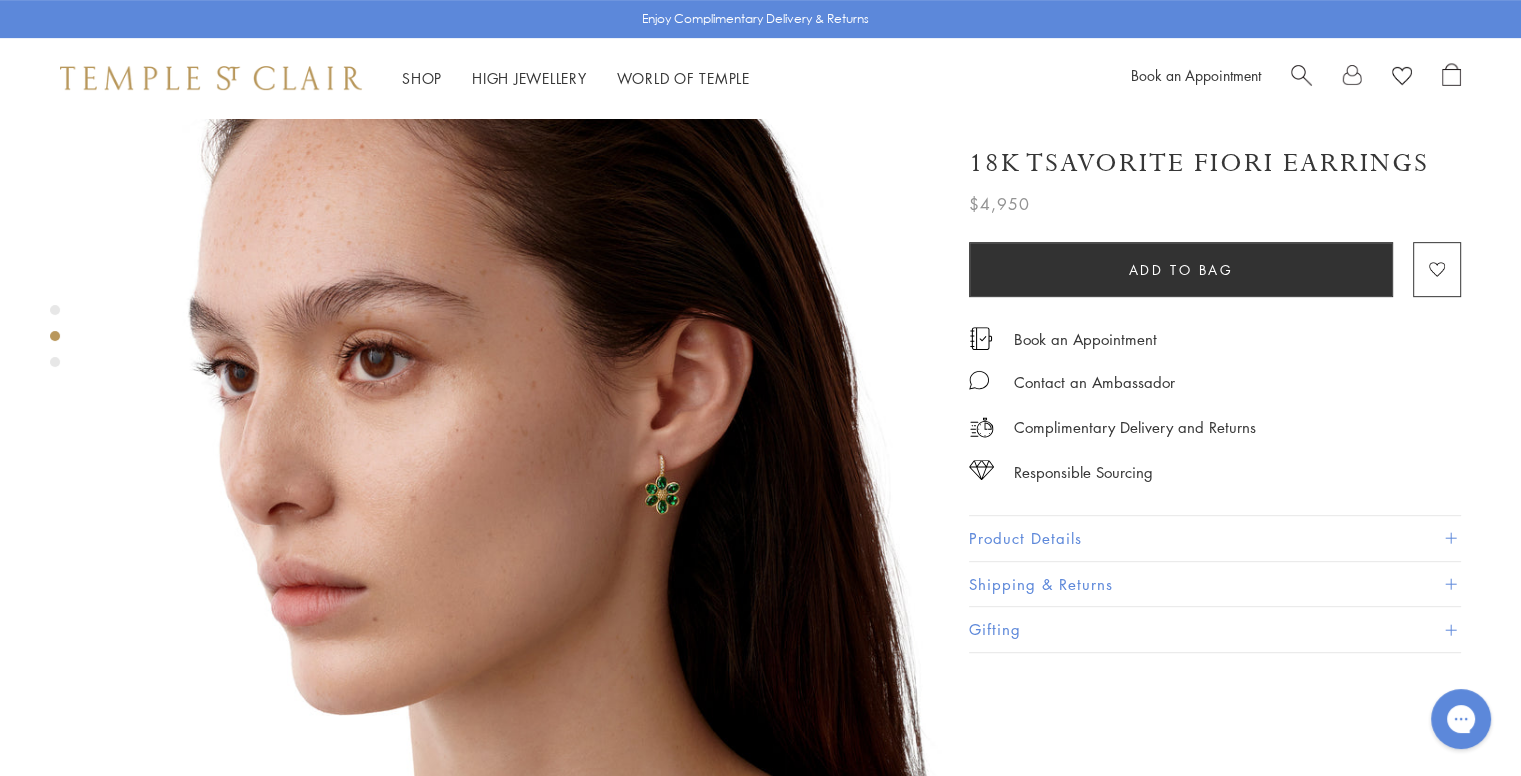 click at bounding box center [55, 362] 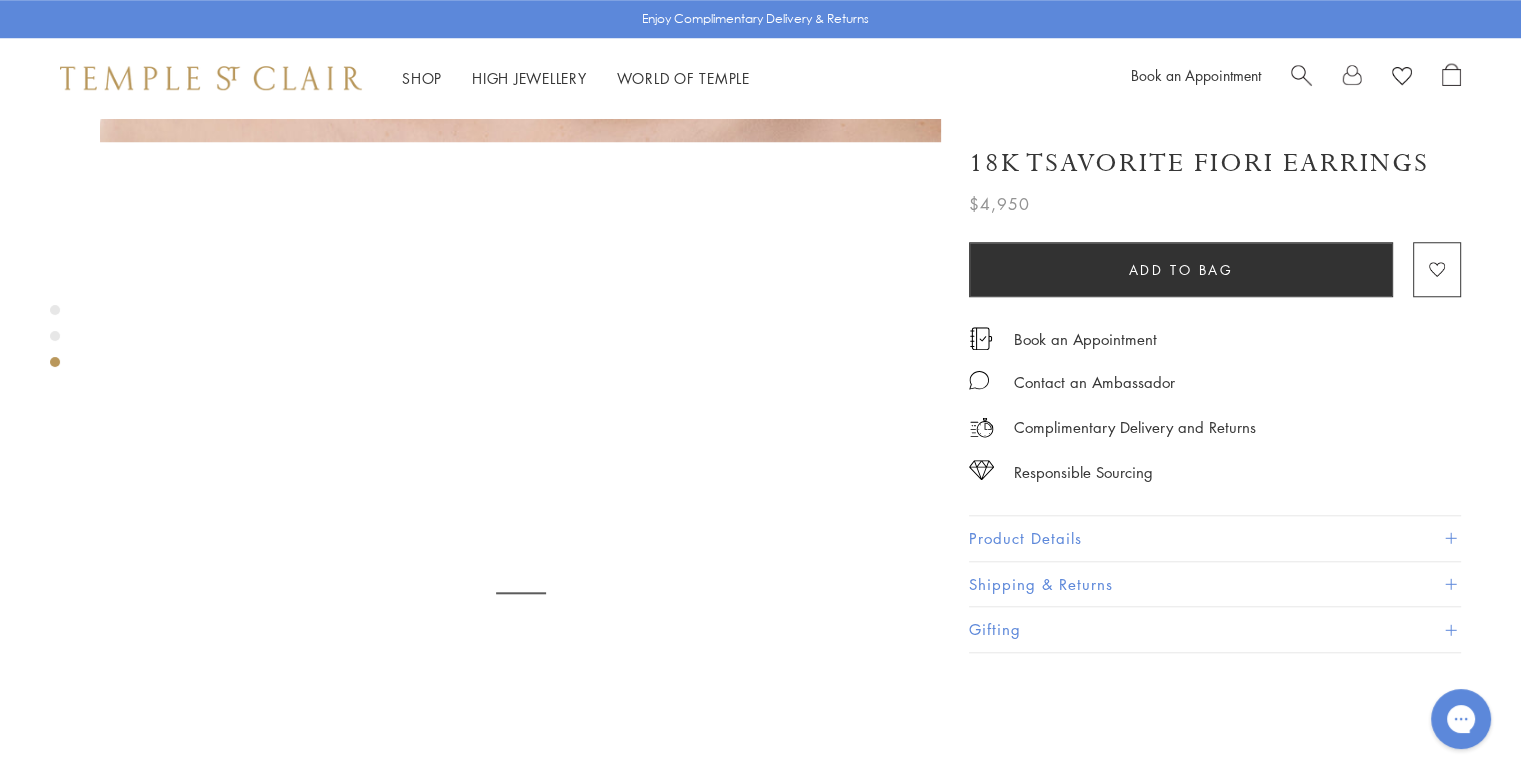 scroll, scrollTop: 1720, scrollLeft: 0, axis: vertical 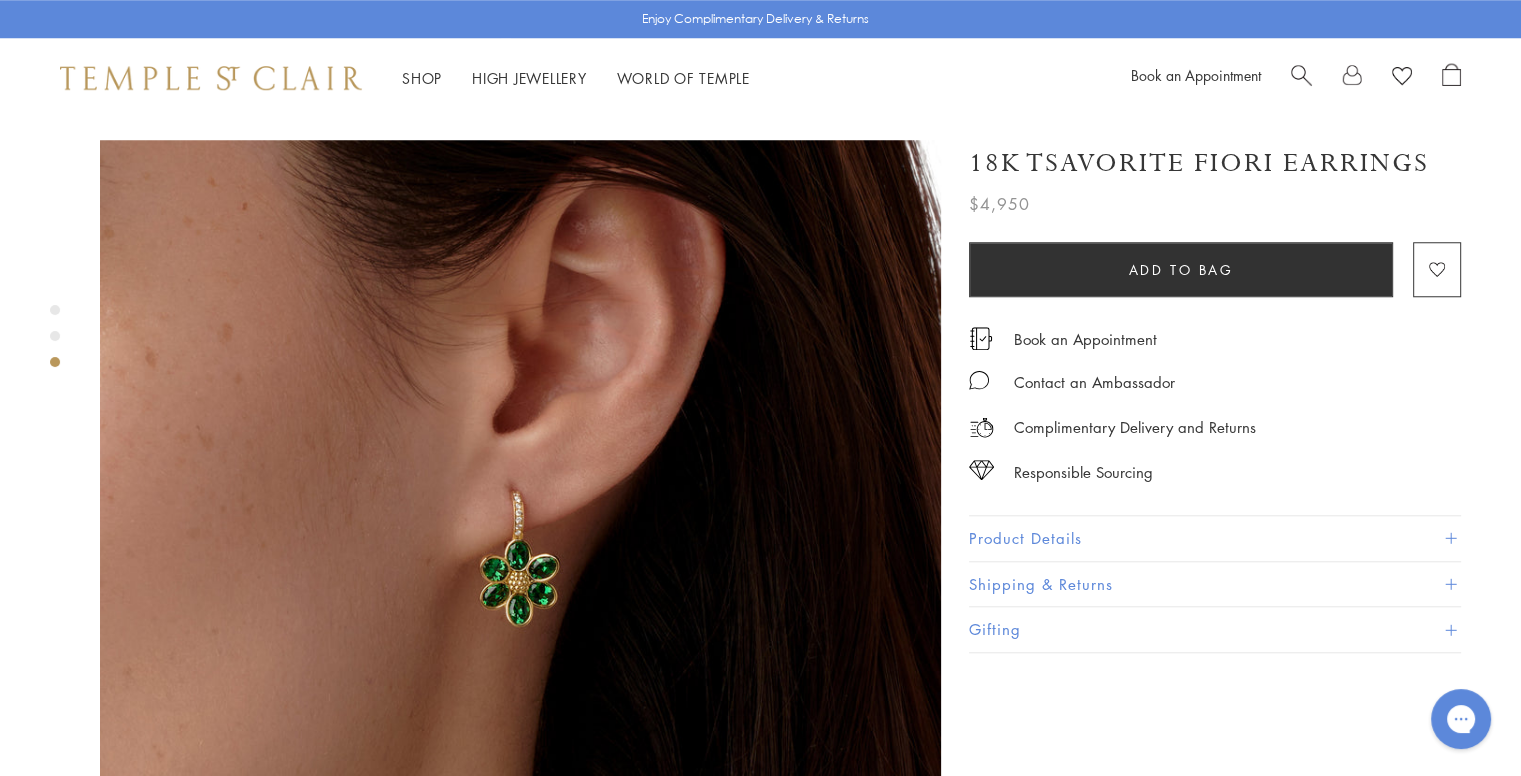 click at bounding box center [1450, 538] 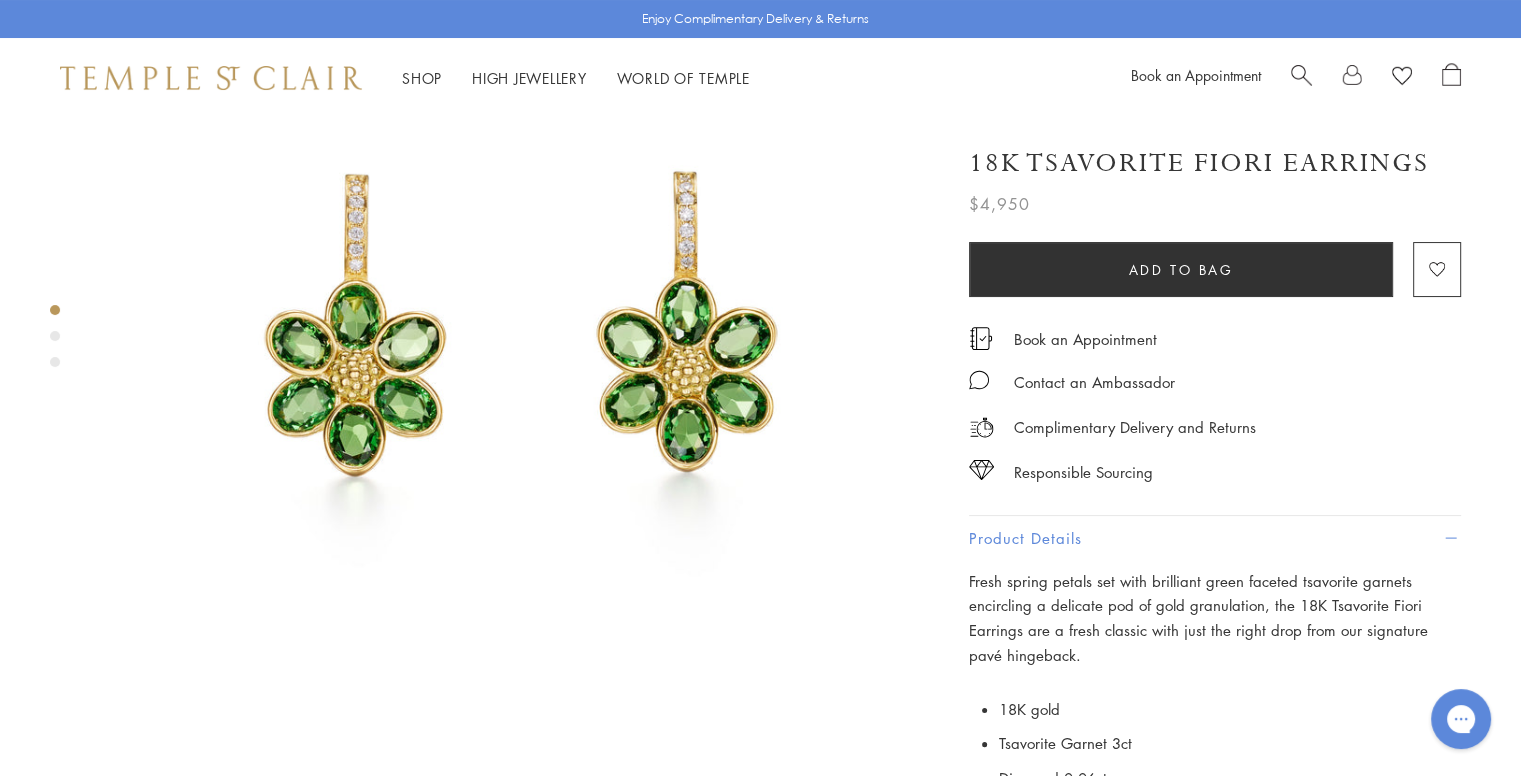 scroll, scrollTop: 0, scrollLeft: 0, axis: both 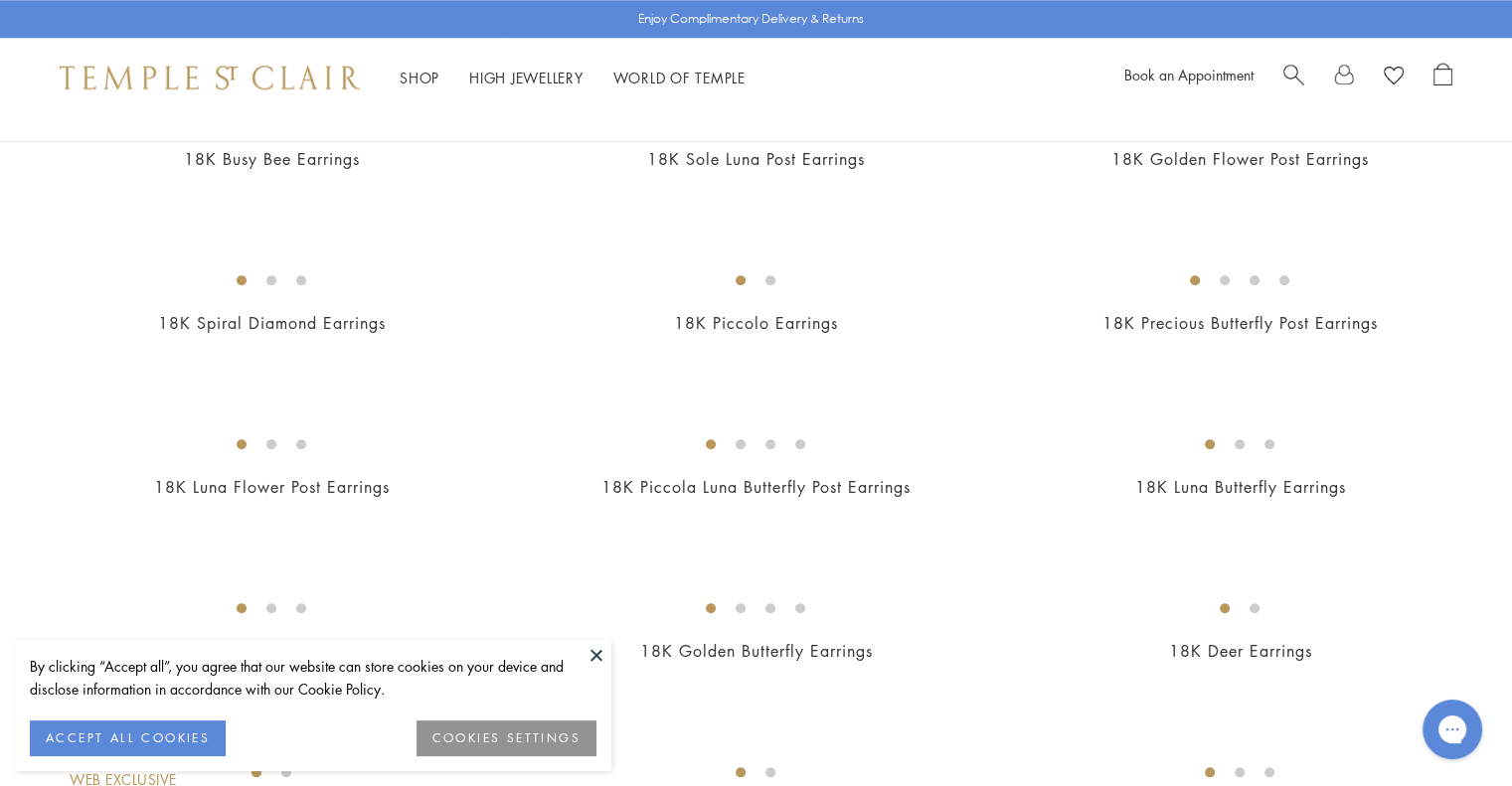click at bounding box center (596, 655) 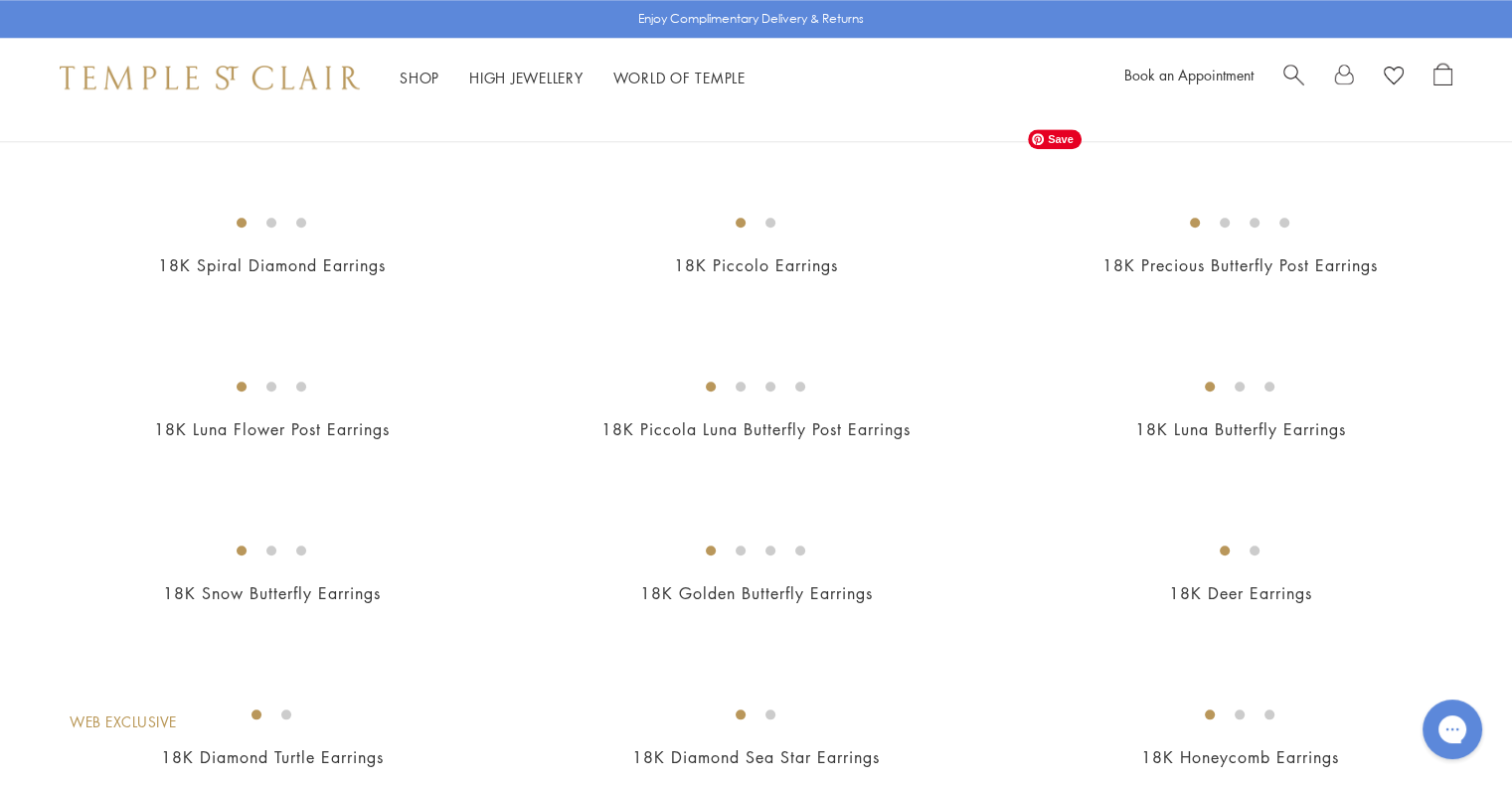 scroll, scrollTop: 2009, scrollLeft: 0, axis: vertical 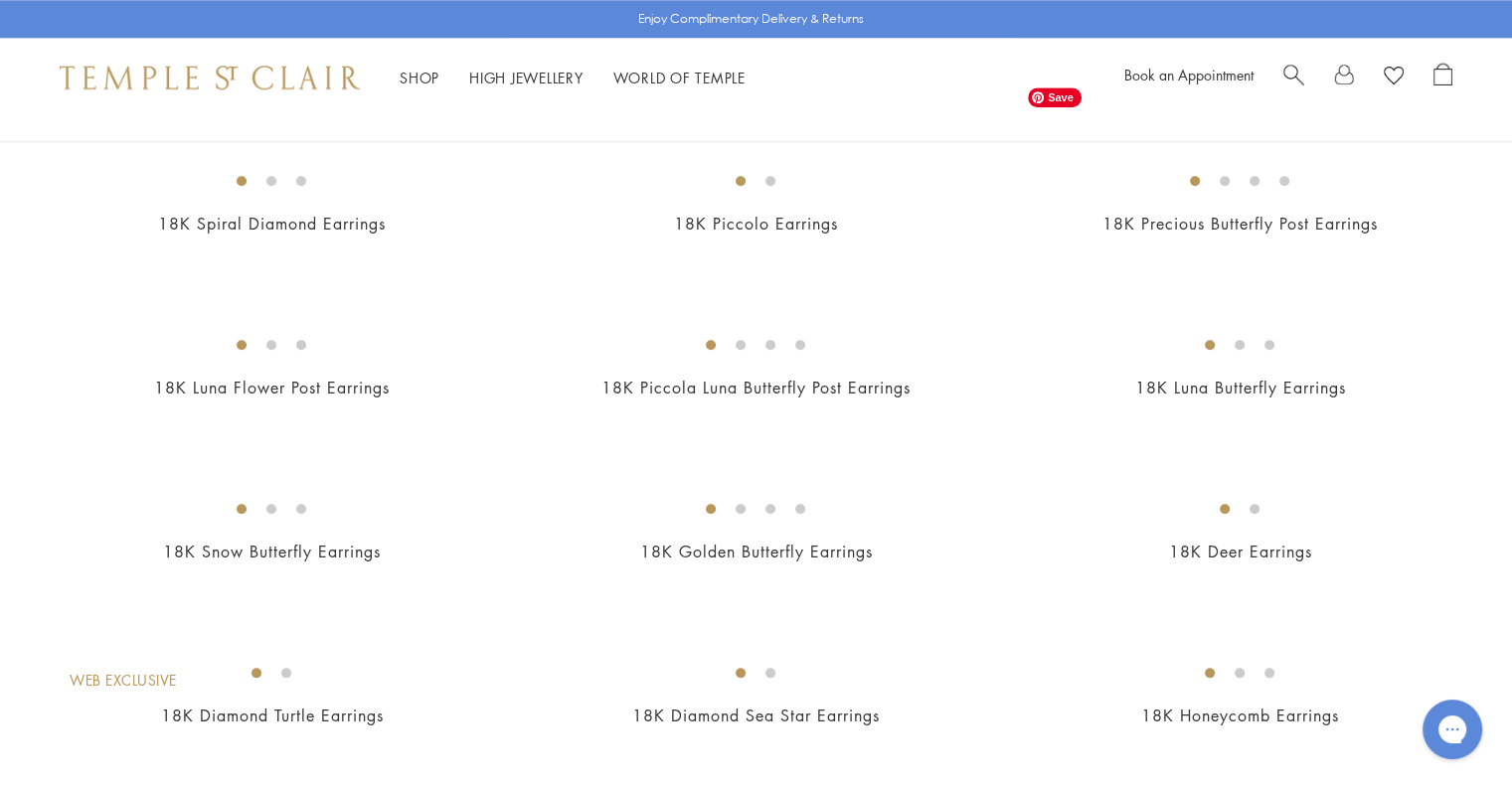 click at bounding box center [0, 0] 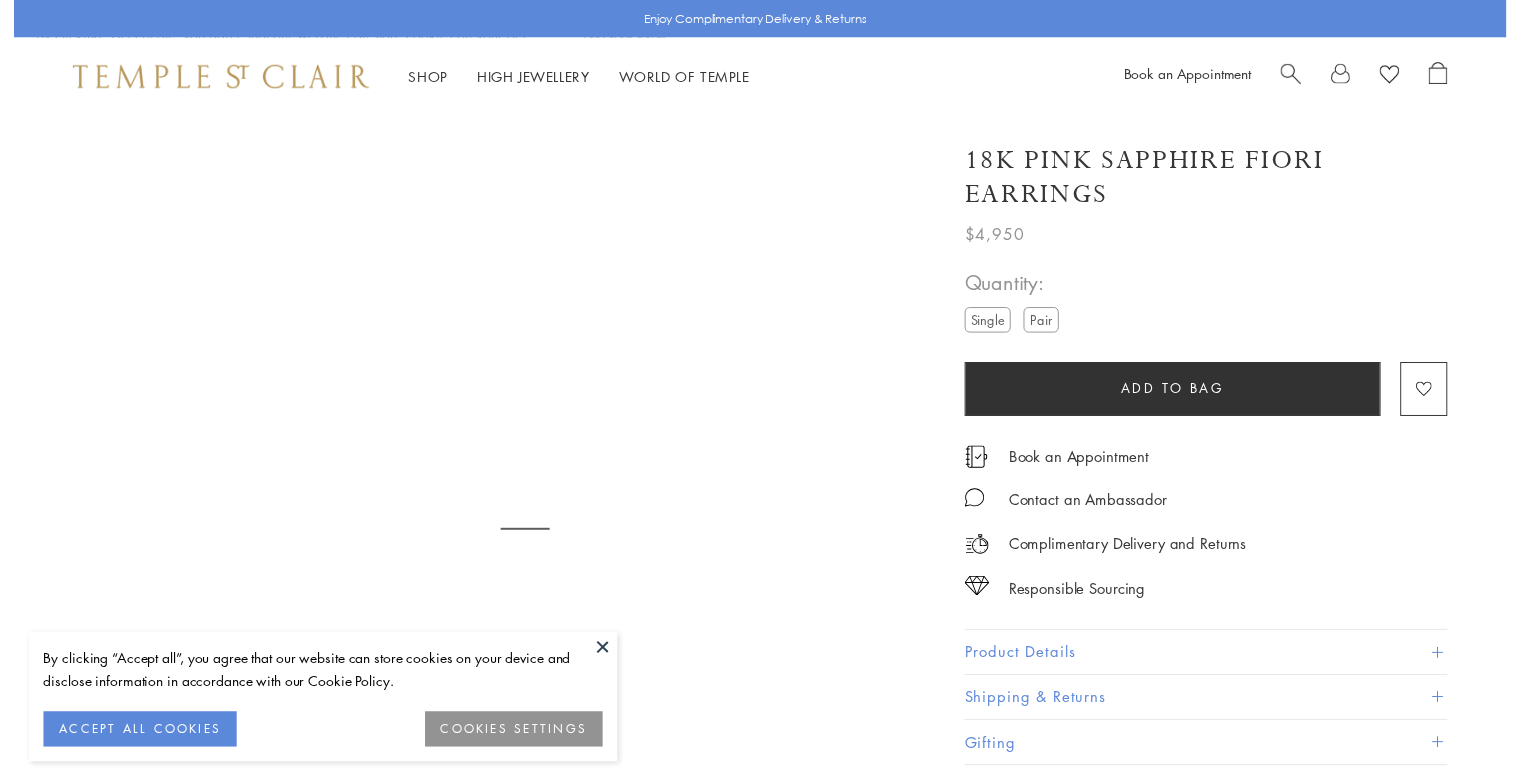 scroll, scrollTop: 0, scrollLeft: 0, axis: both 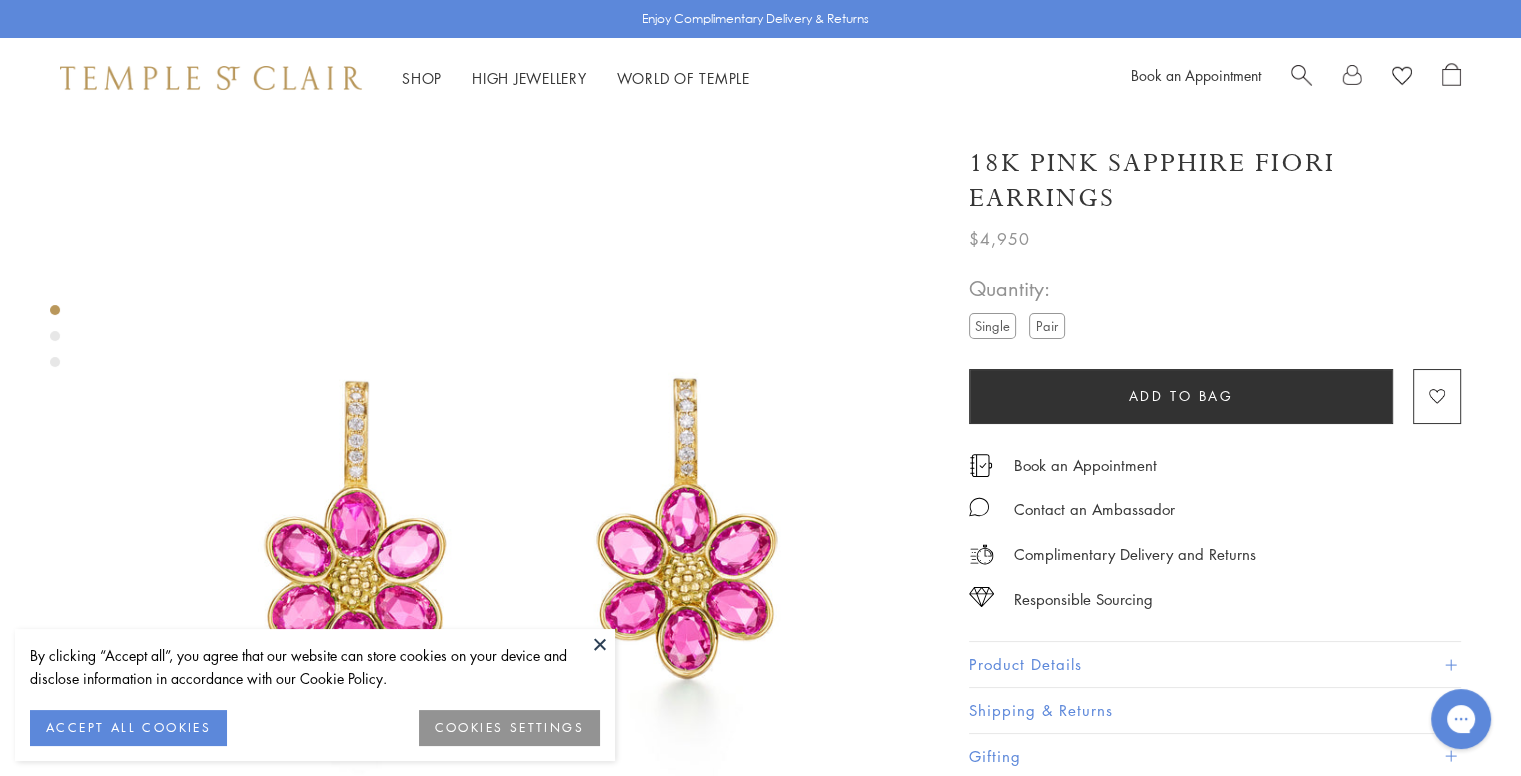 click on "ACCEPT ALL COOKIES" at bounding box center (128, 728) 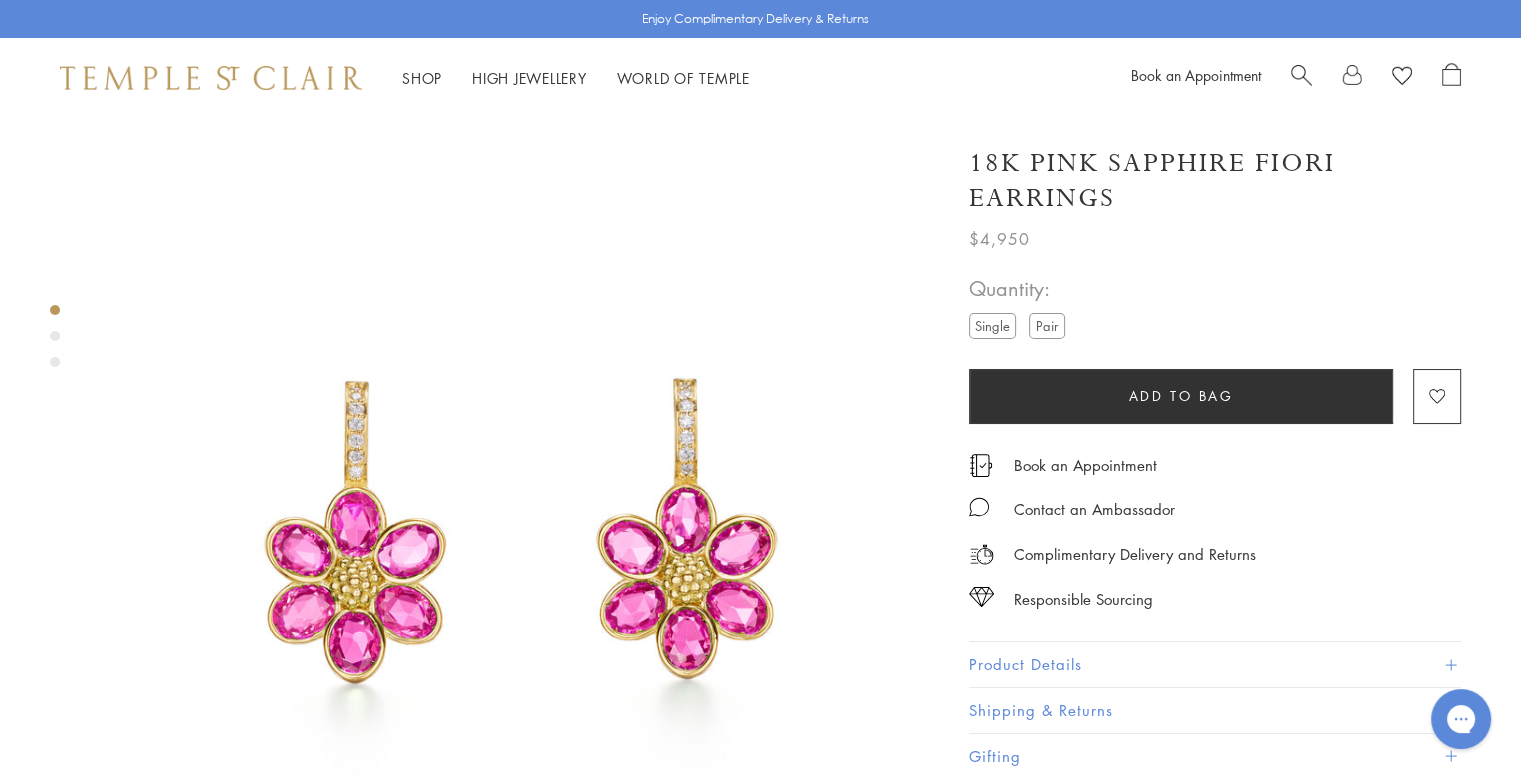 click at bounding box center (55, 336) 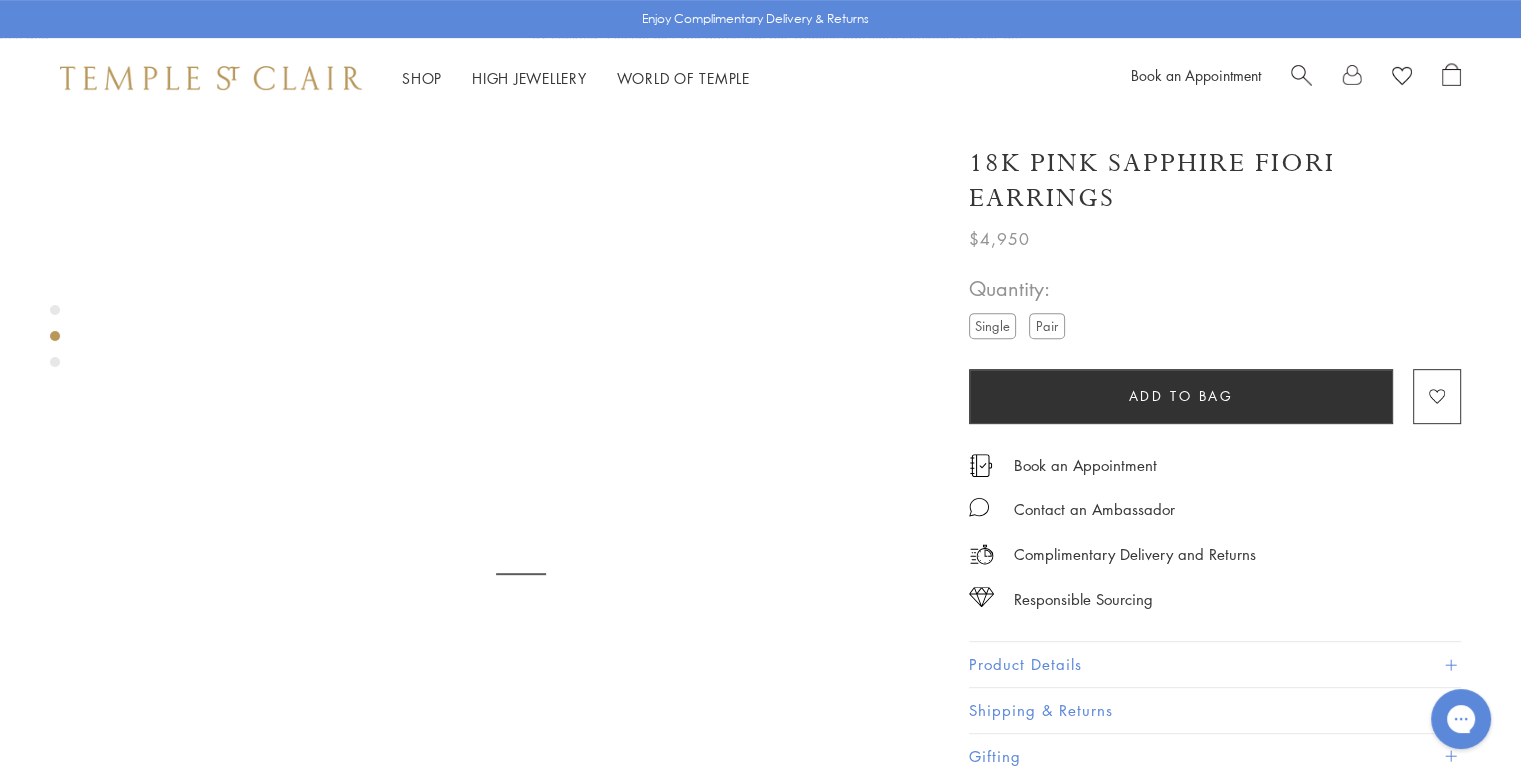 scroll, scrollTop: 879, scrollLeft: 0, axis: vertical 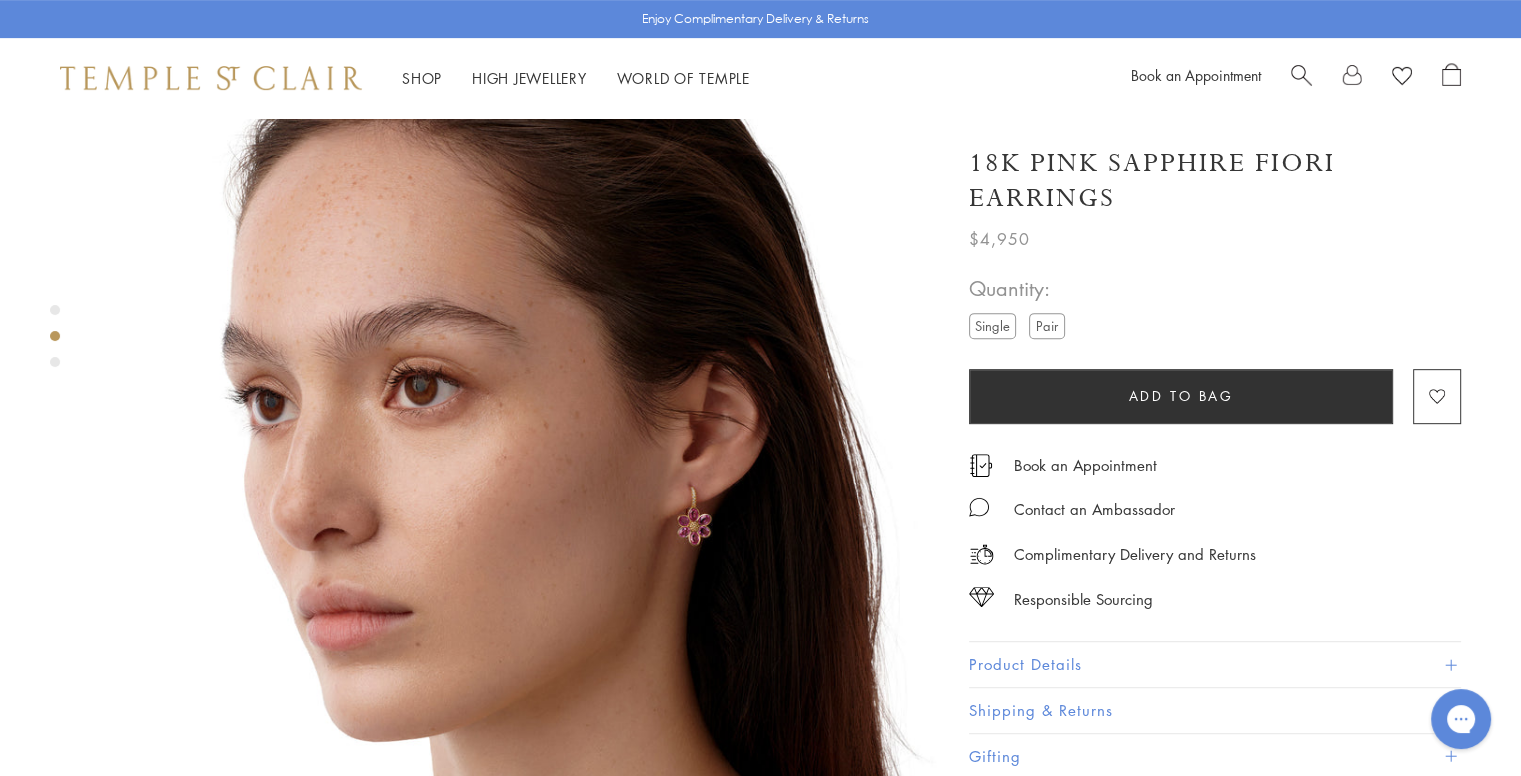 click at bounding box center (55, 362) 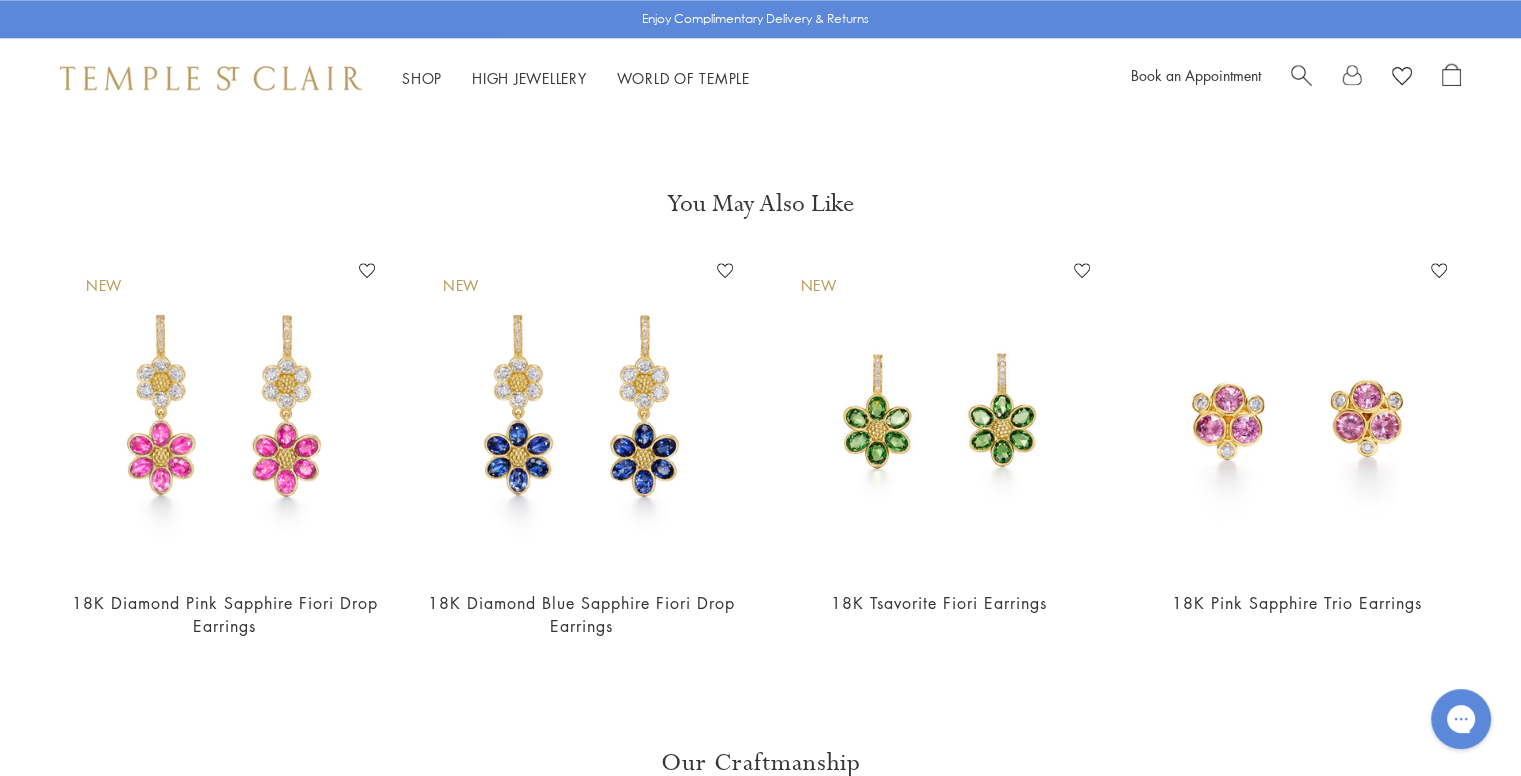 scroll, scrollTop: 2520, scrollLeft: 0, axis: vertical 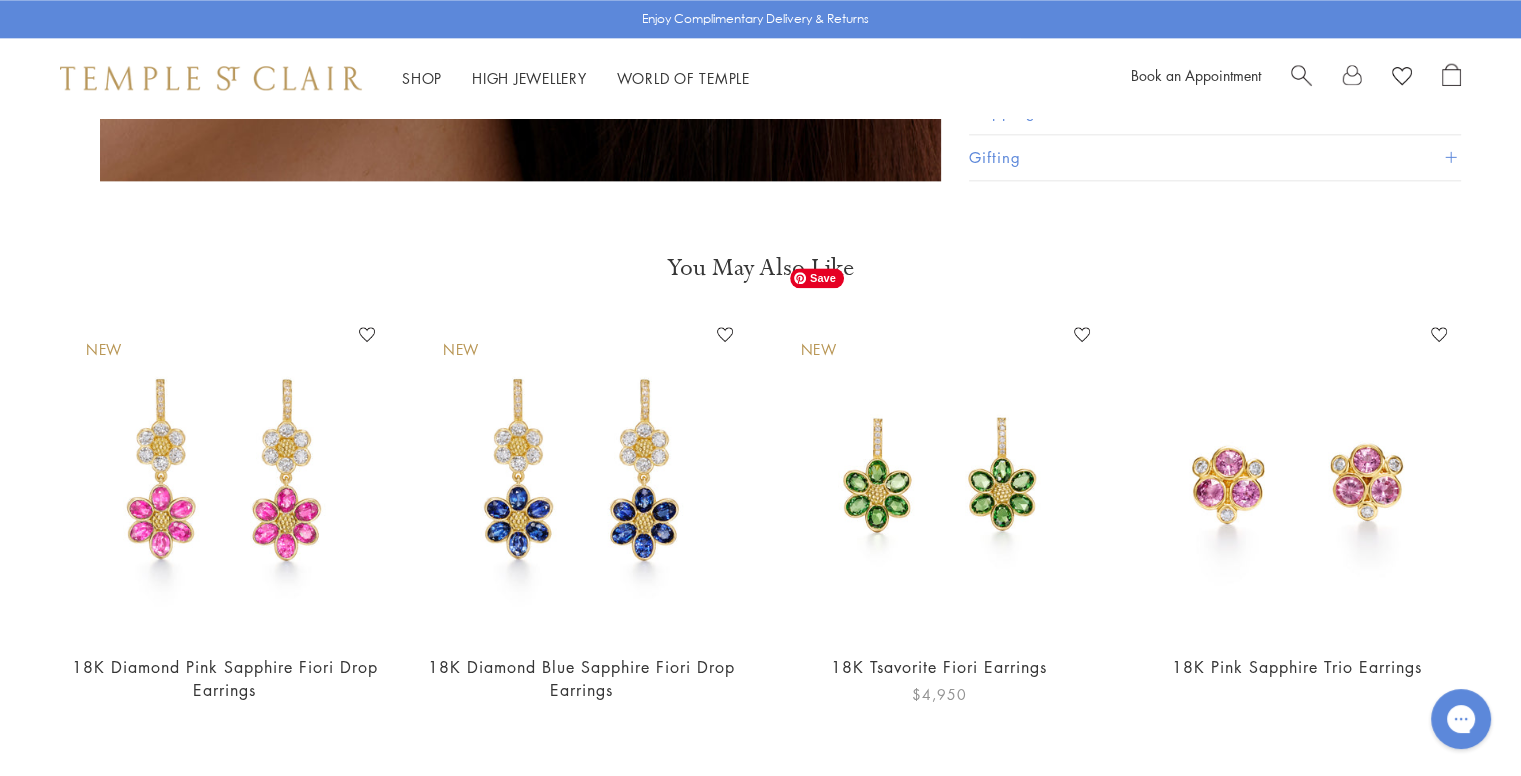 click at bounding box center (939, 477) 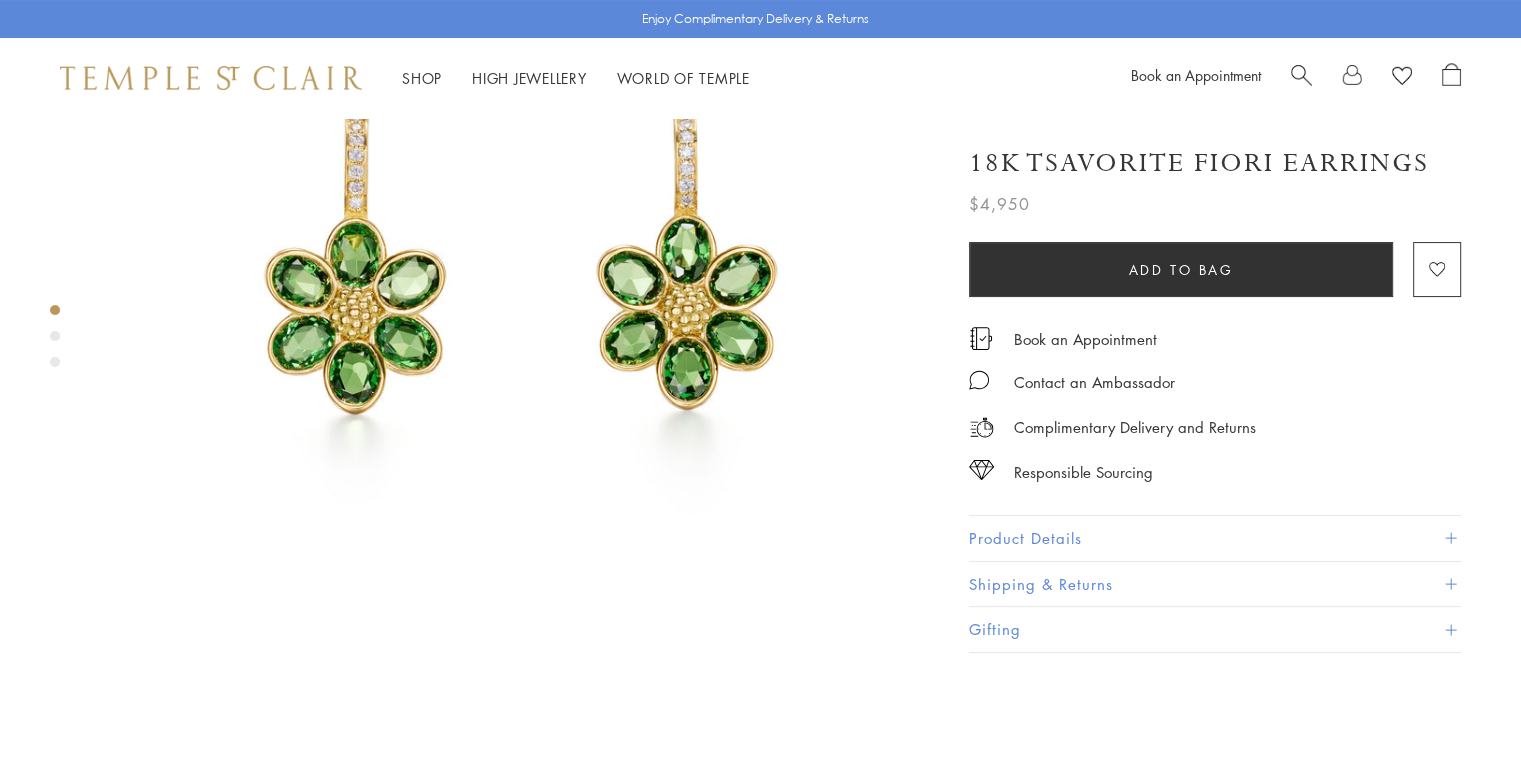 scroll, scrollTop: 0, scrollLeft: 0, axis: both 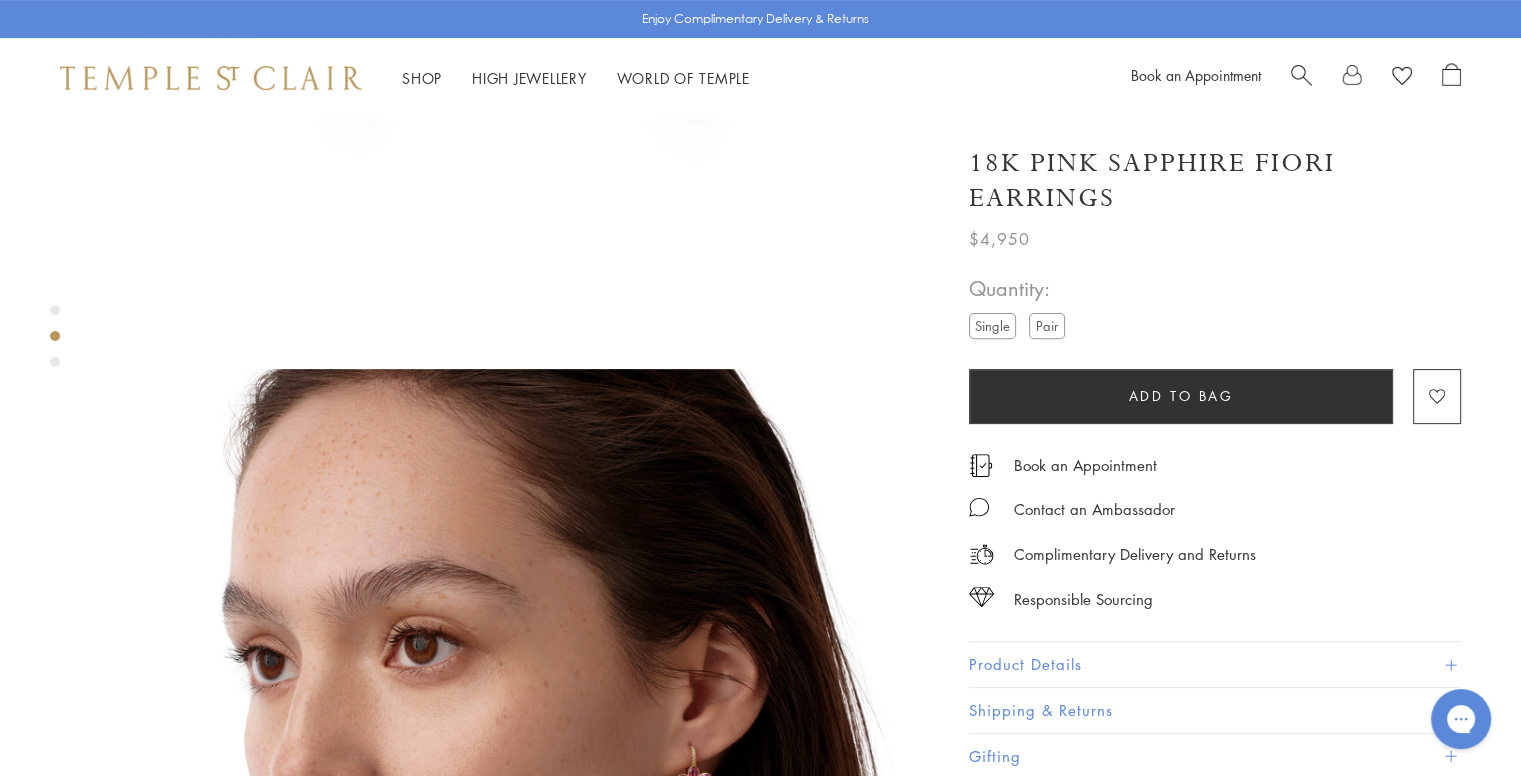 click on "Pair" at bounding box center (1047, 325) 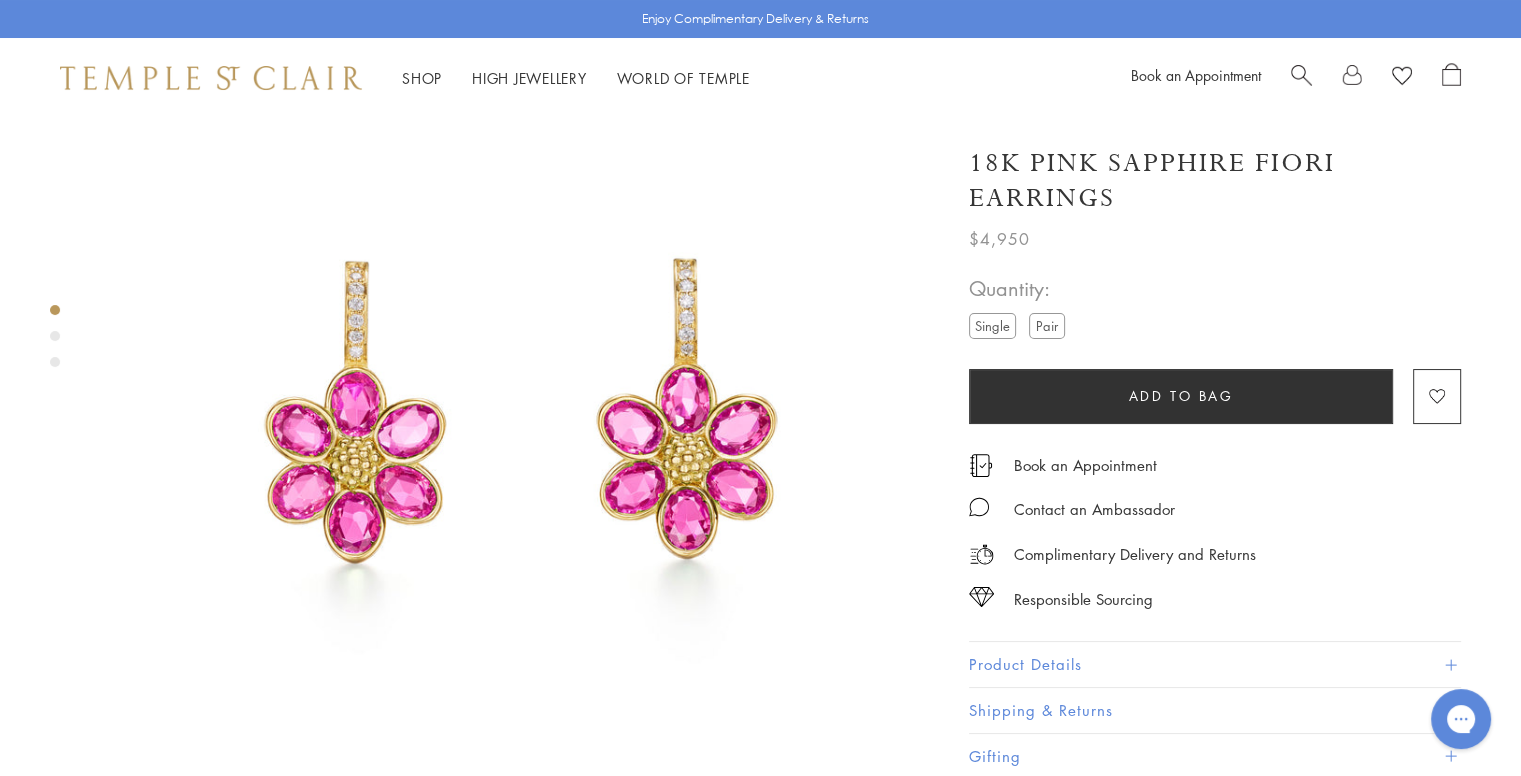 scroll, scrollTop: 0, scrollLeft: 0, axis: both 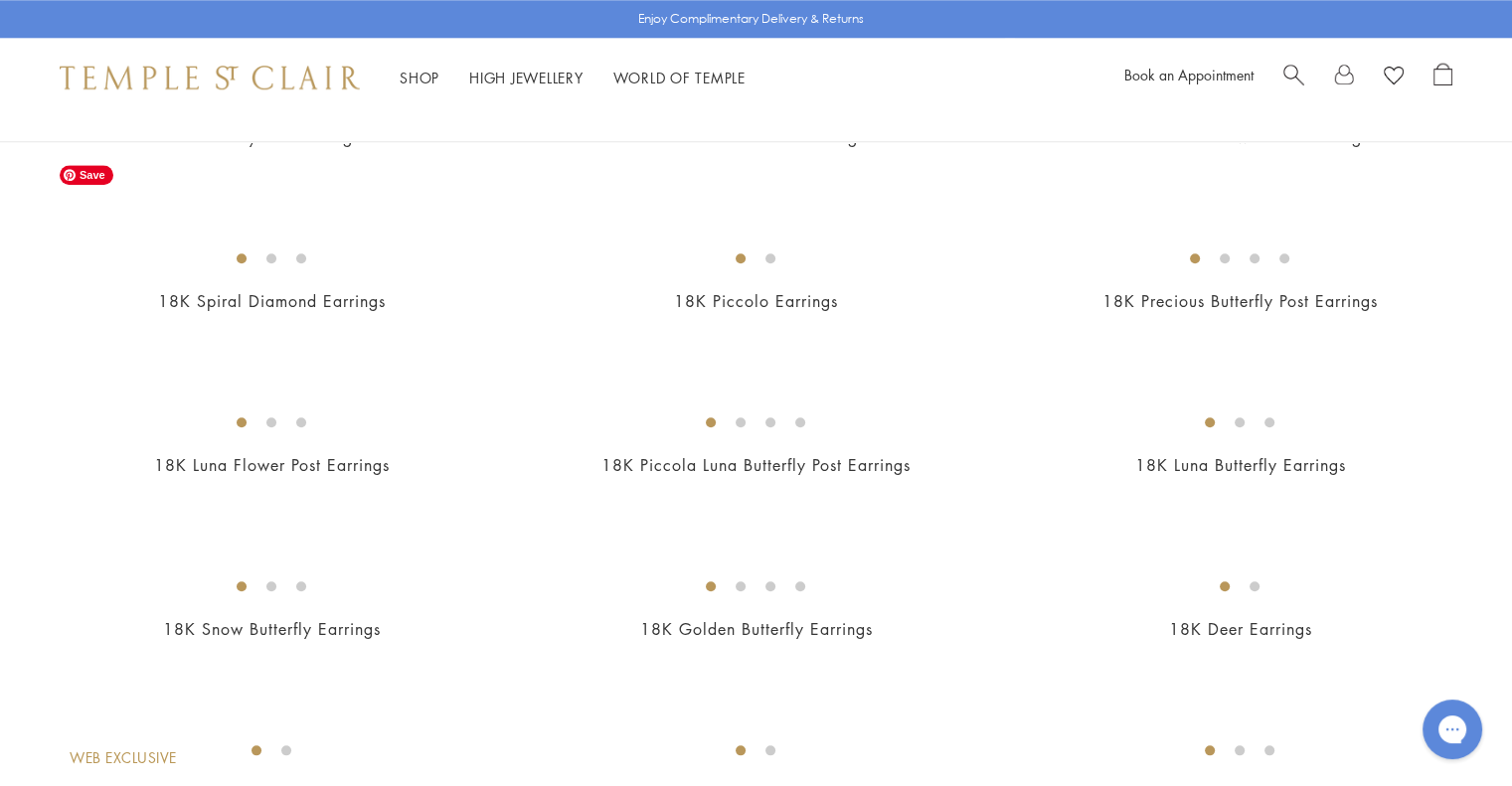click at bounding box center [0, 0] 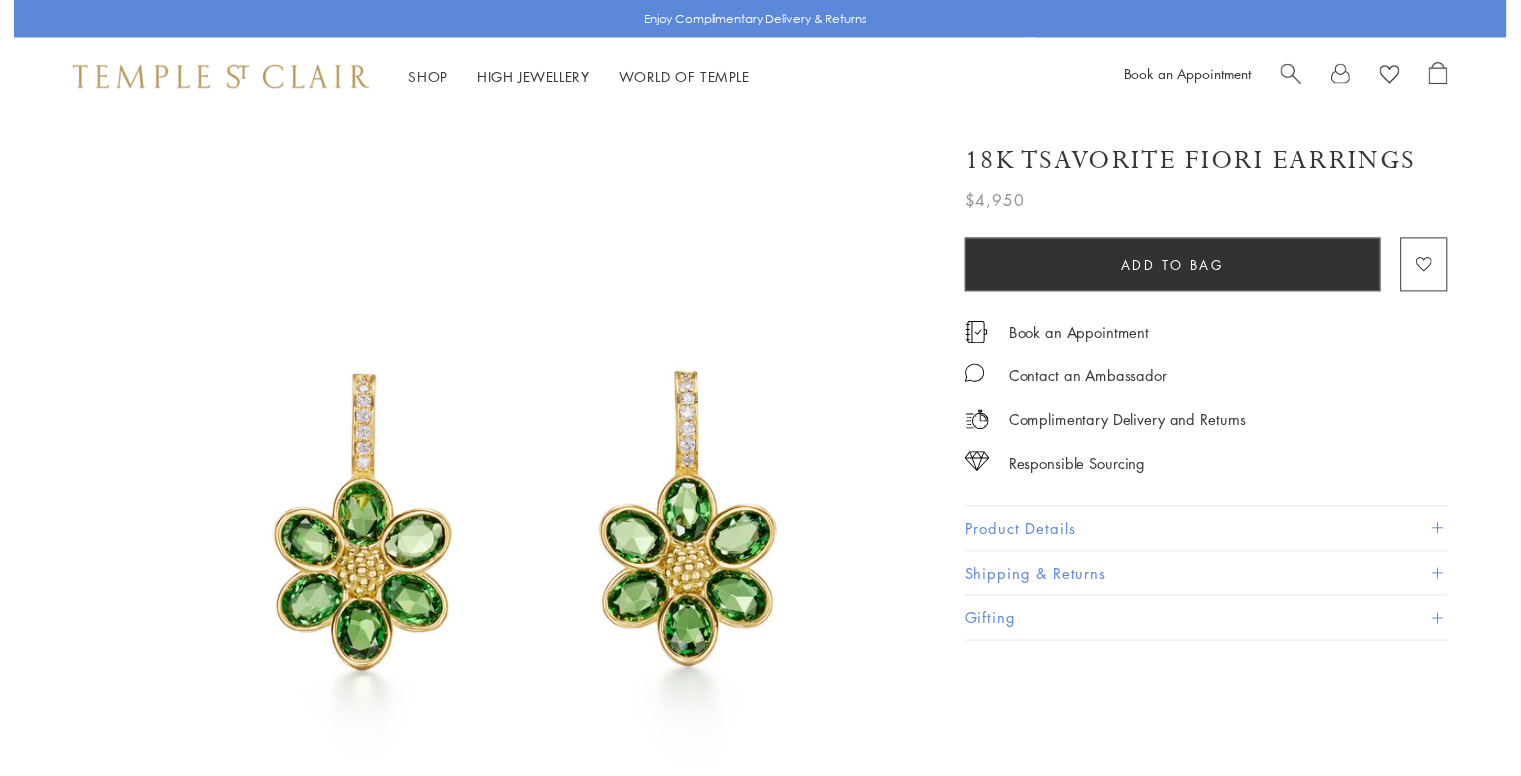 scroll, scrollTop: 0, scrollLeft: 0, axis: both 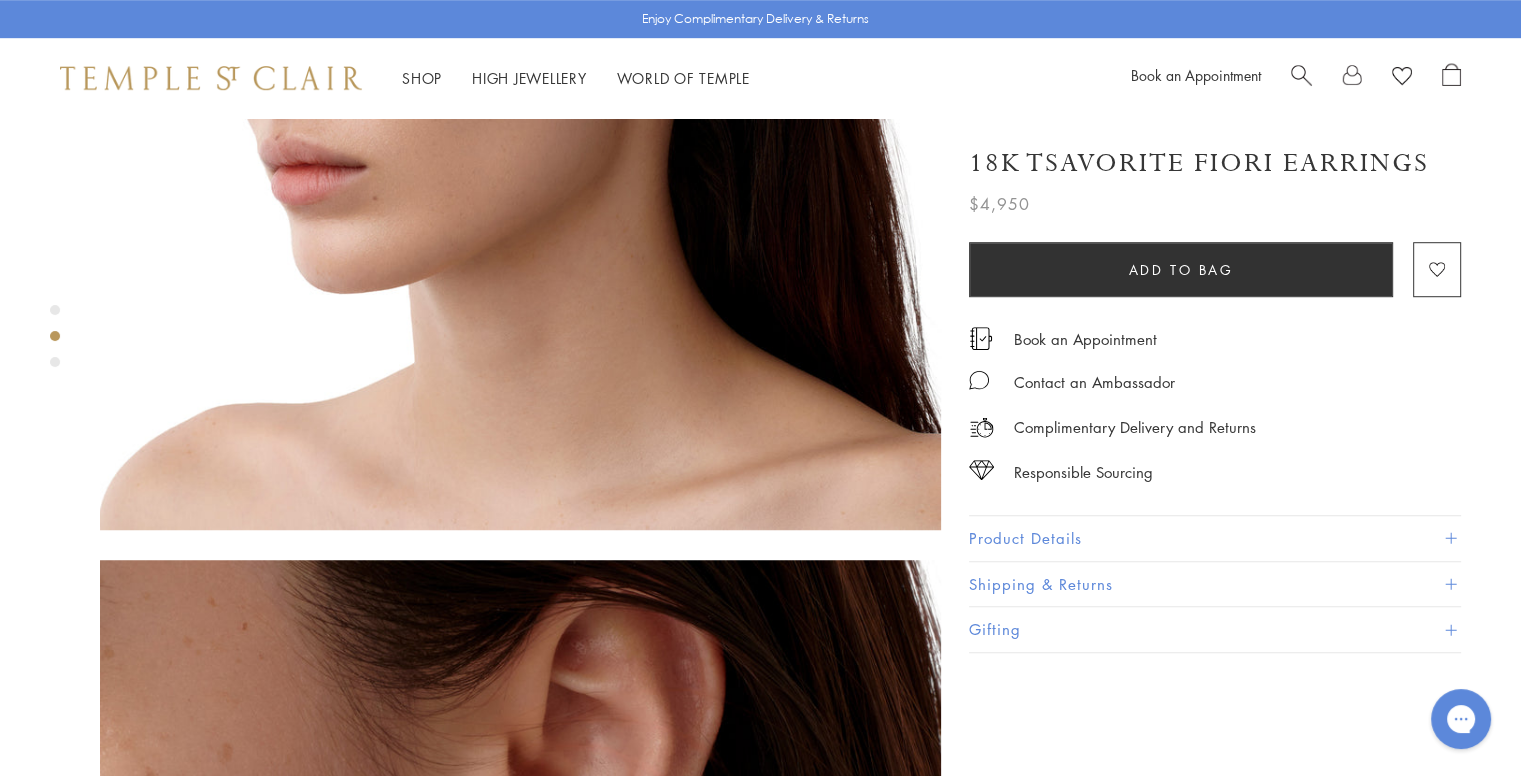 click on "Product Details" at bounding box center (1215, 538) 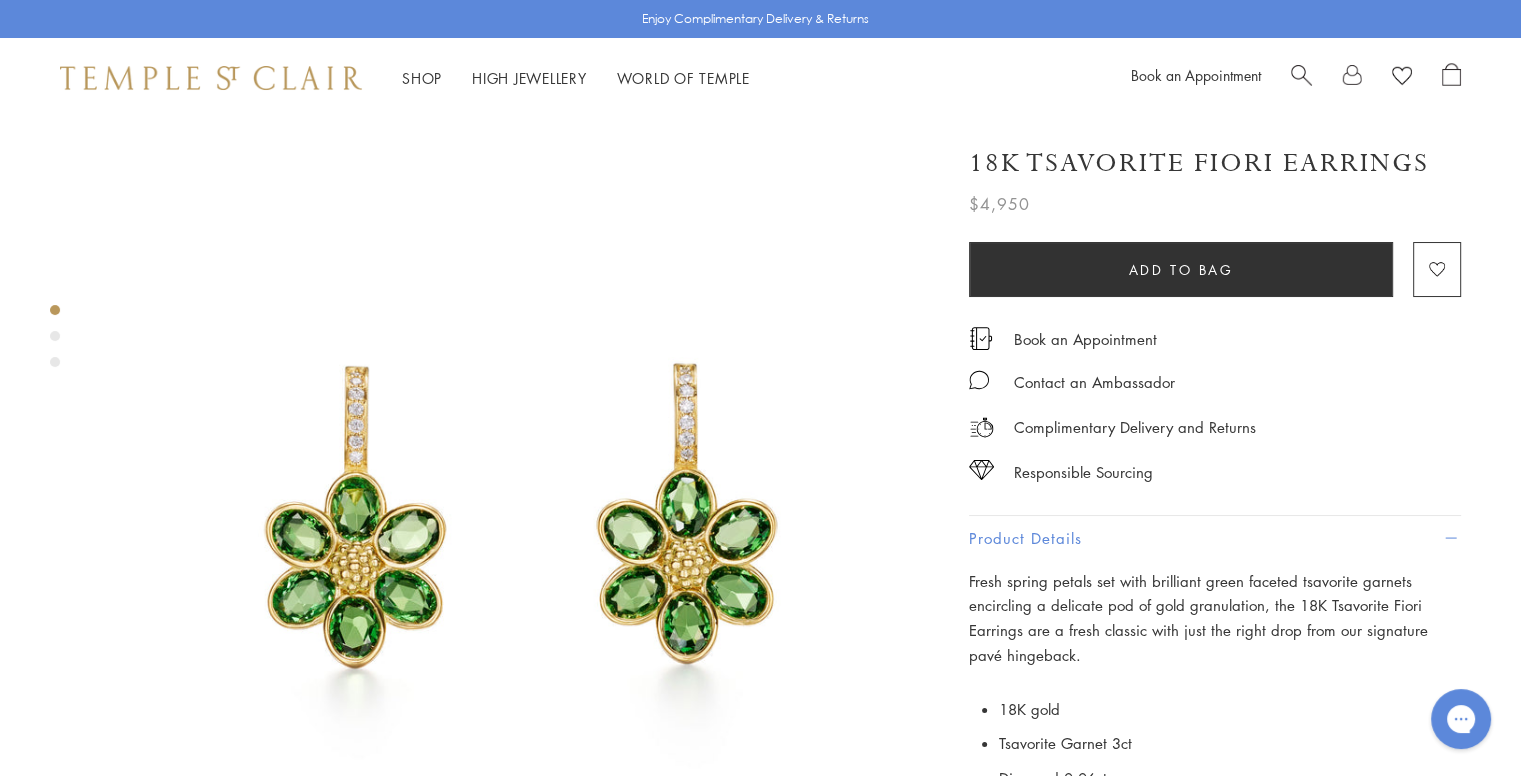 scroll, scrollTop: 0, scrollLeft: 0, axis: both 